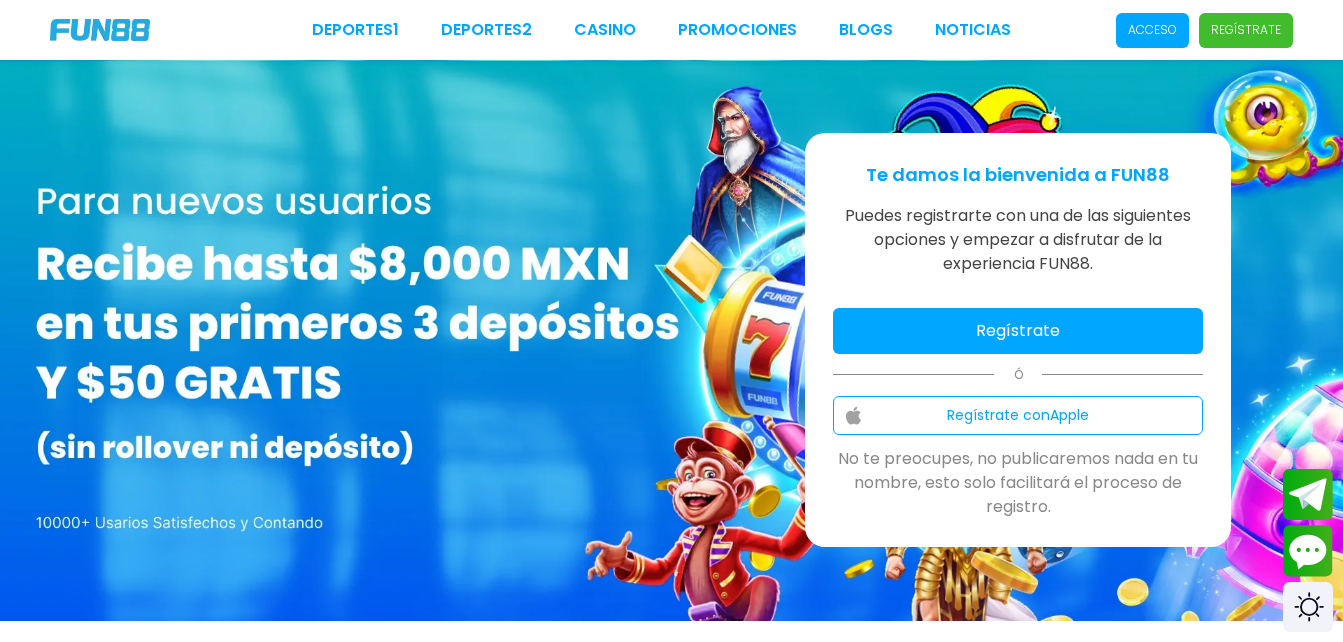 scroll, scrollTop: 0, scrollLeft: 0, axis: both 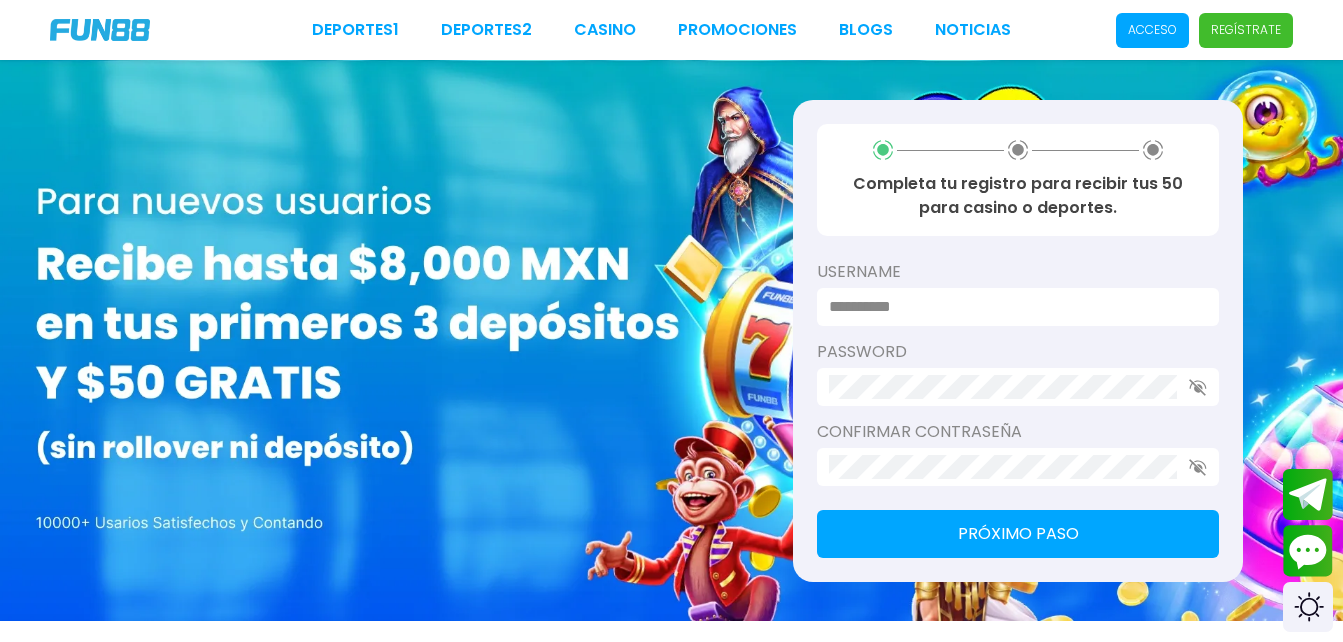 click at bounding box center (1012, 307) 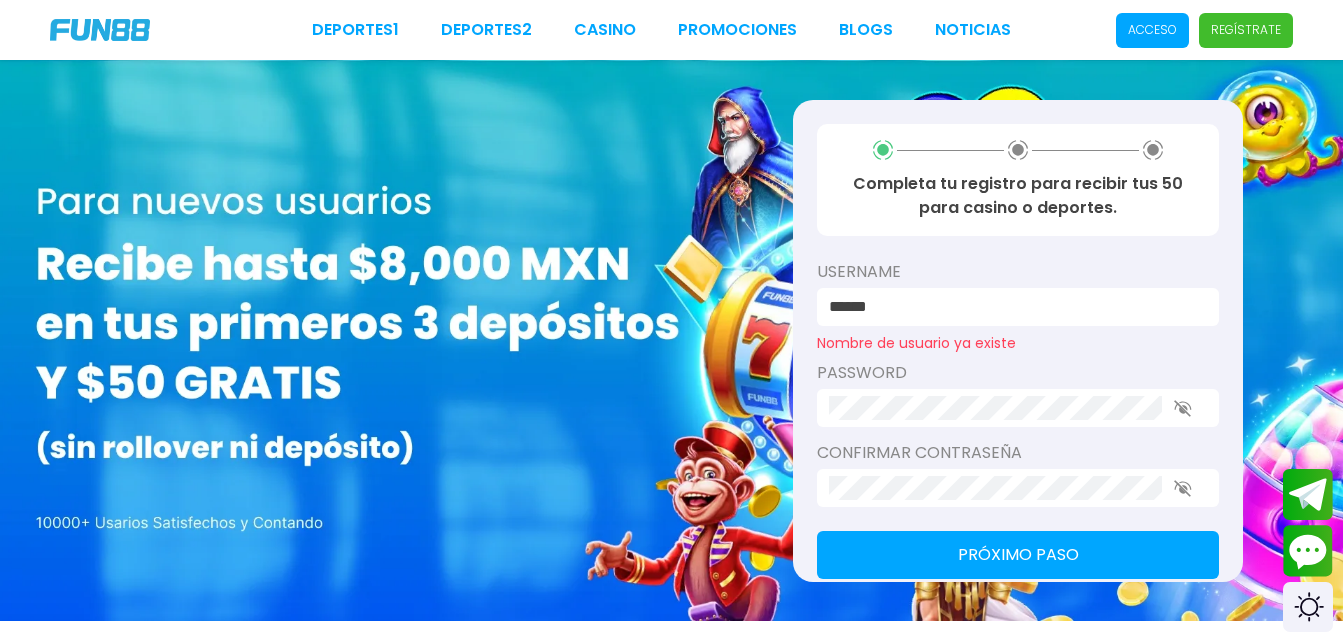 click on "******" at bounding box center [1018, 307] 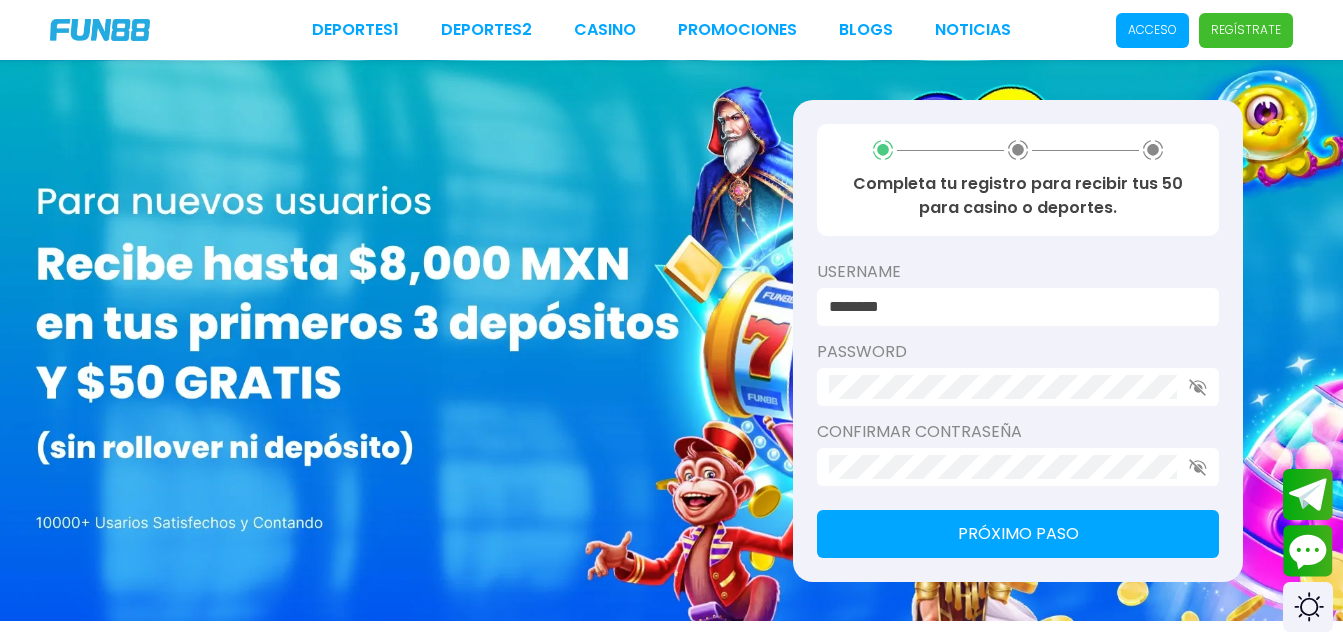 type on "********" 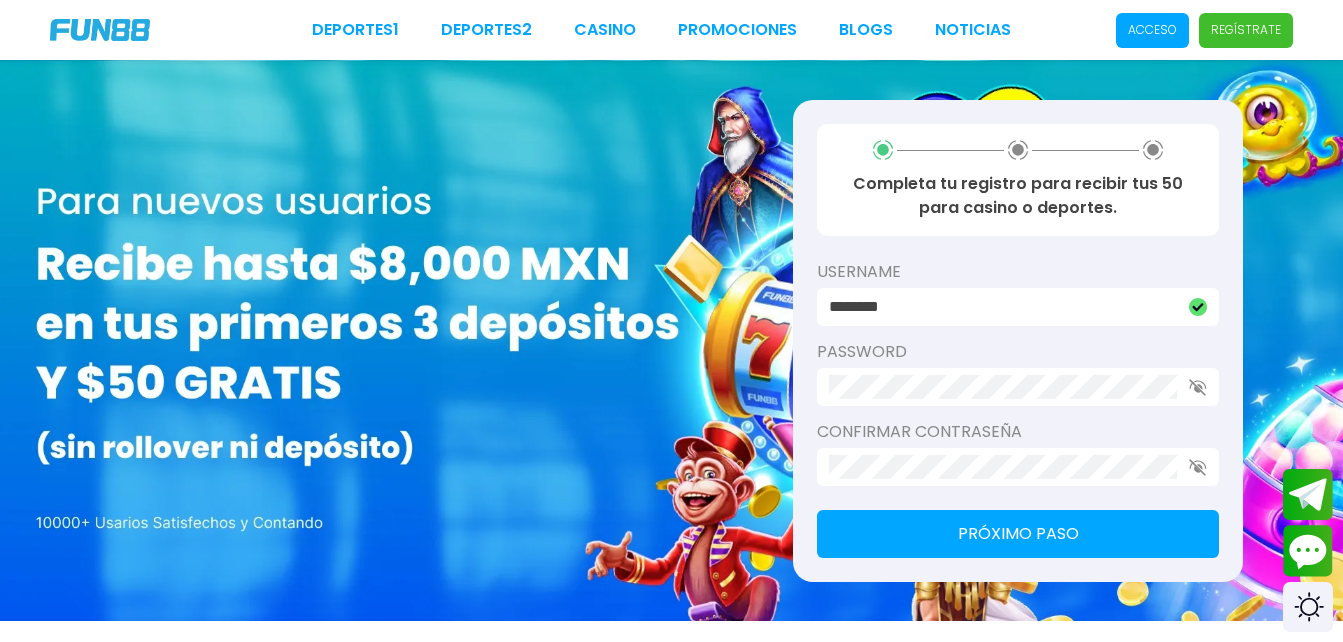 click on "Próximo paso" at bounding box center [1018, 534] 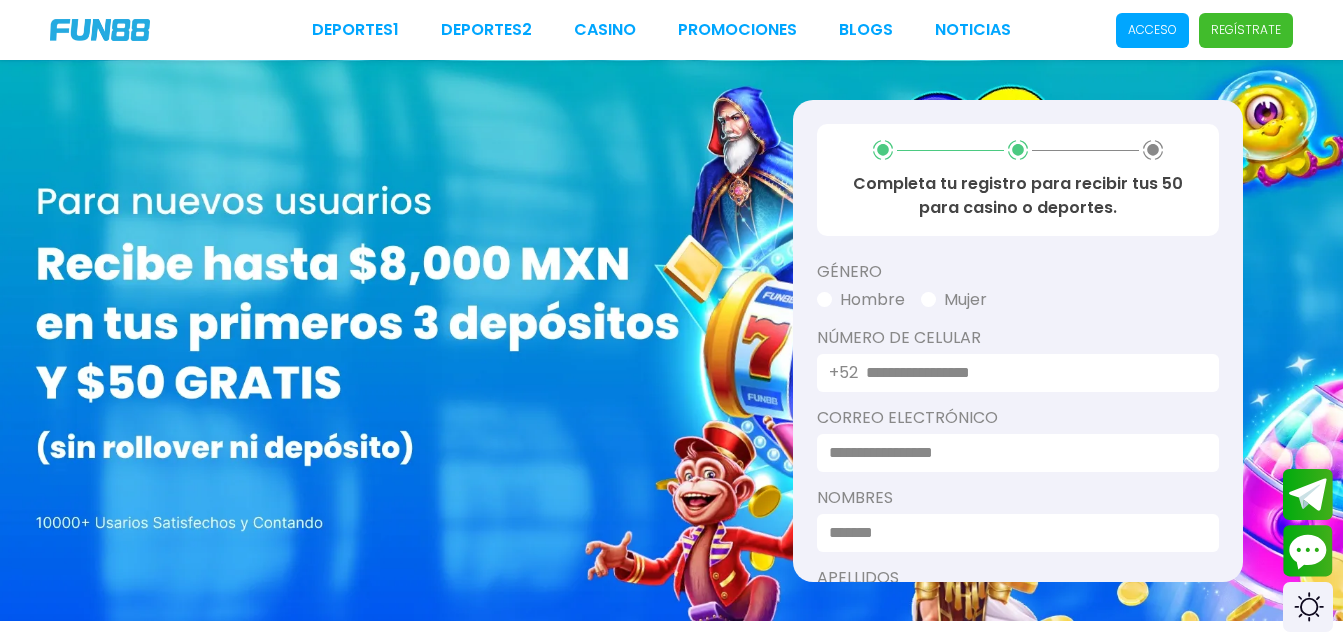 click on "Mujer" at bounding box center [954, 300] 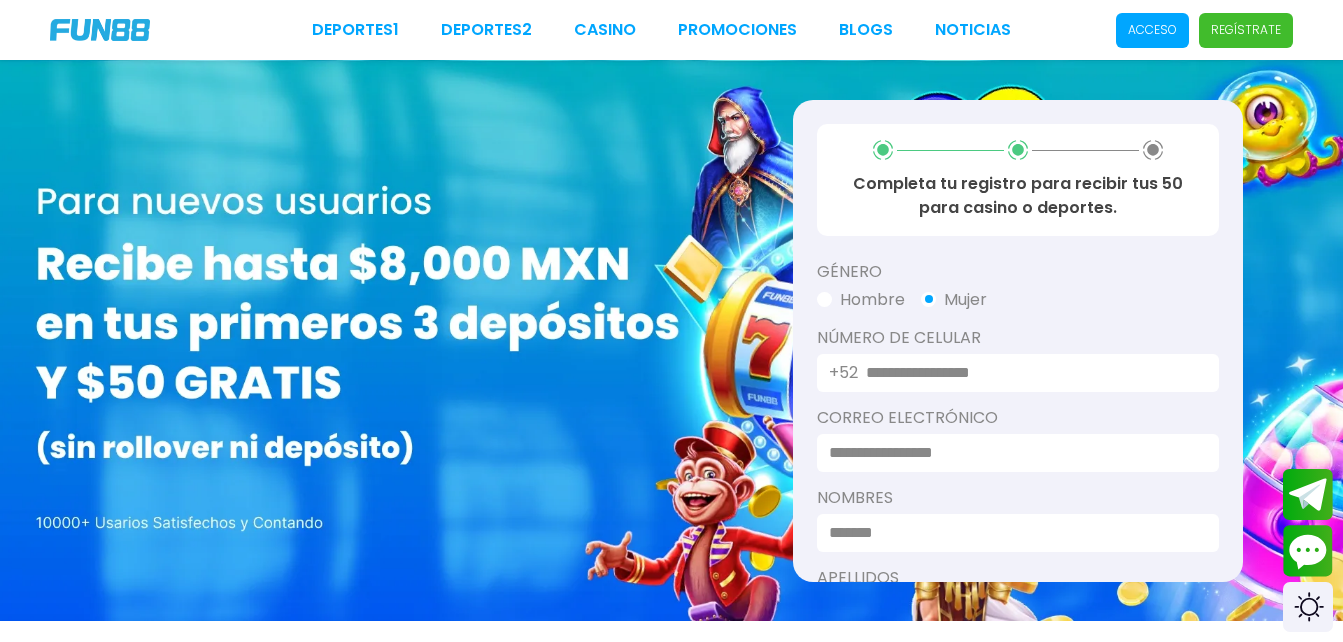 click at bounding box center (1030, 373) 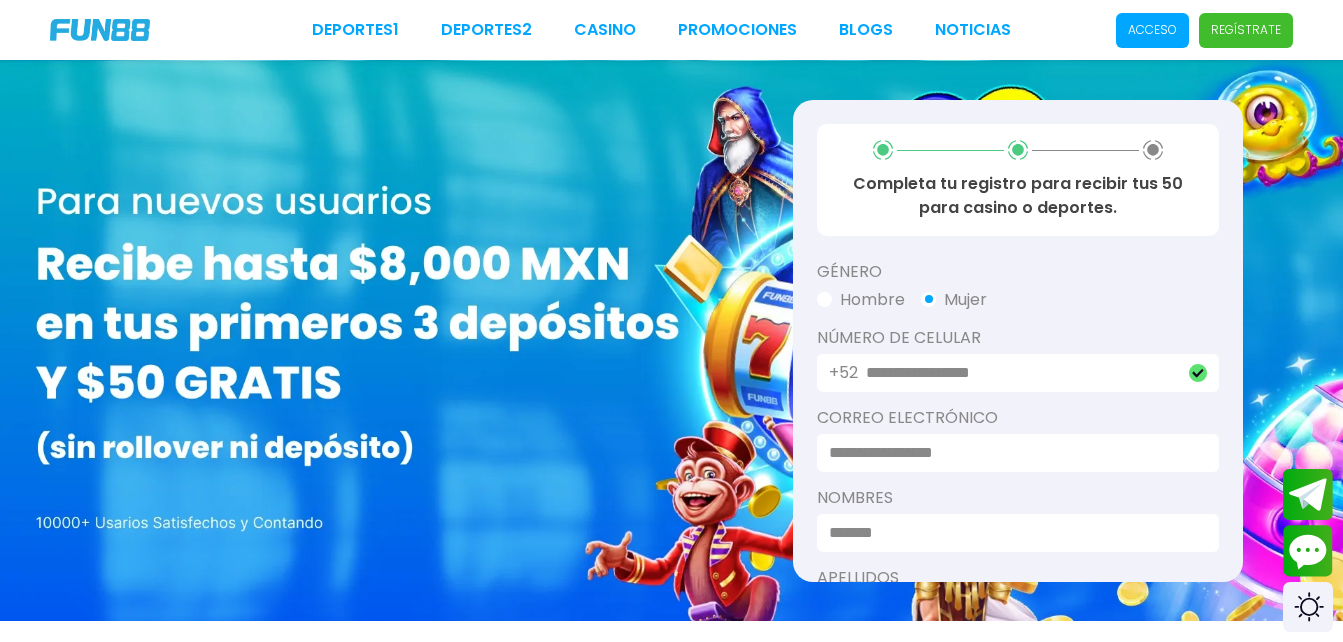 type on "**********" 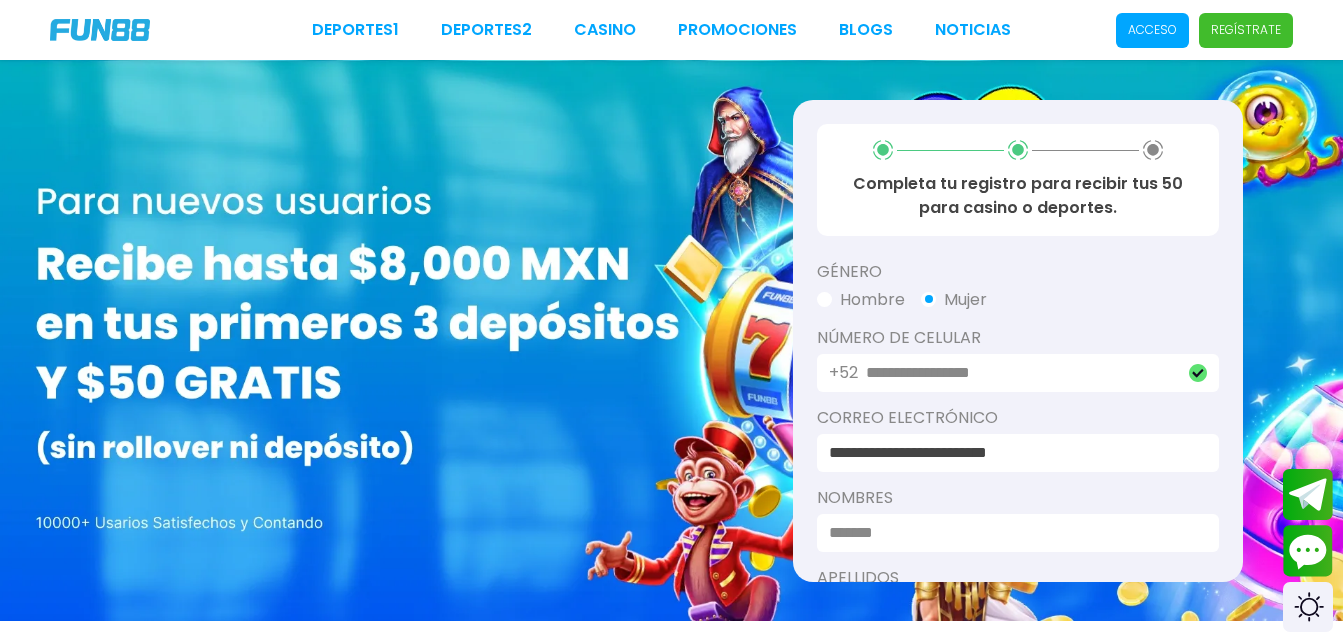 type on "******" 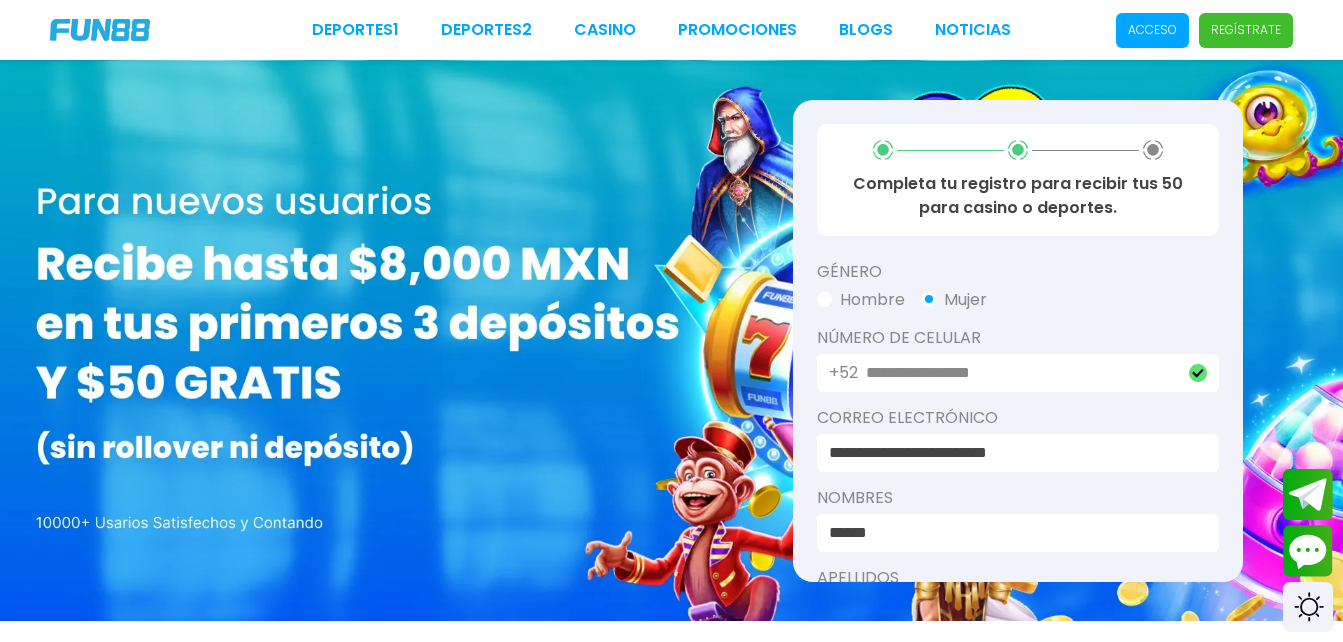 type on "**********" 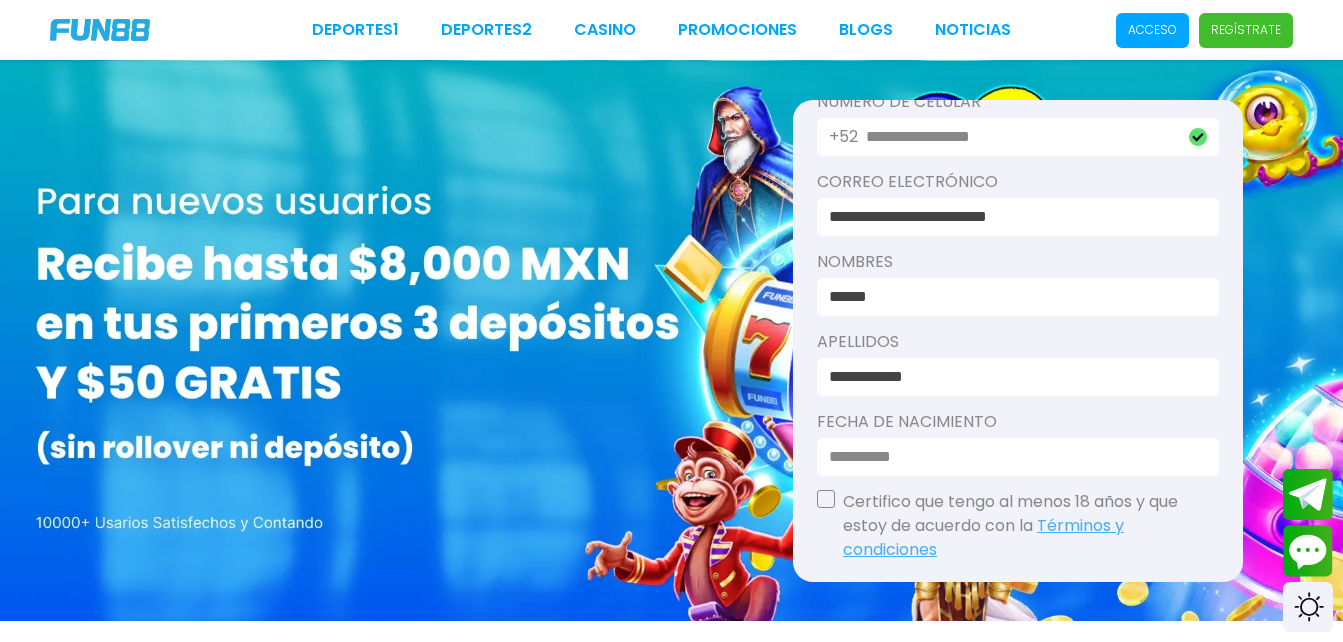 scroll, scrollTop: 312, scrollLeft: 0, axis: vertical 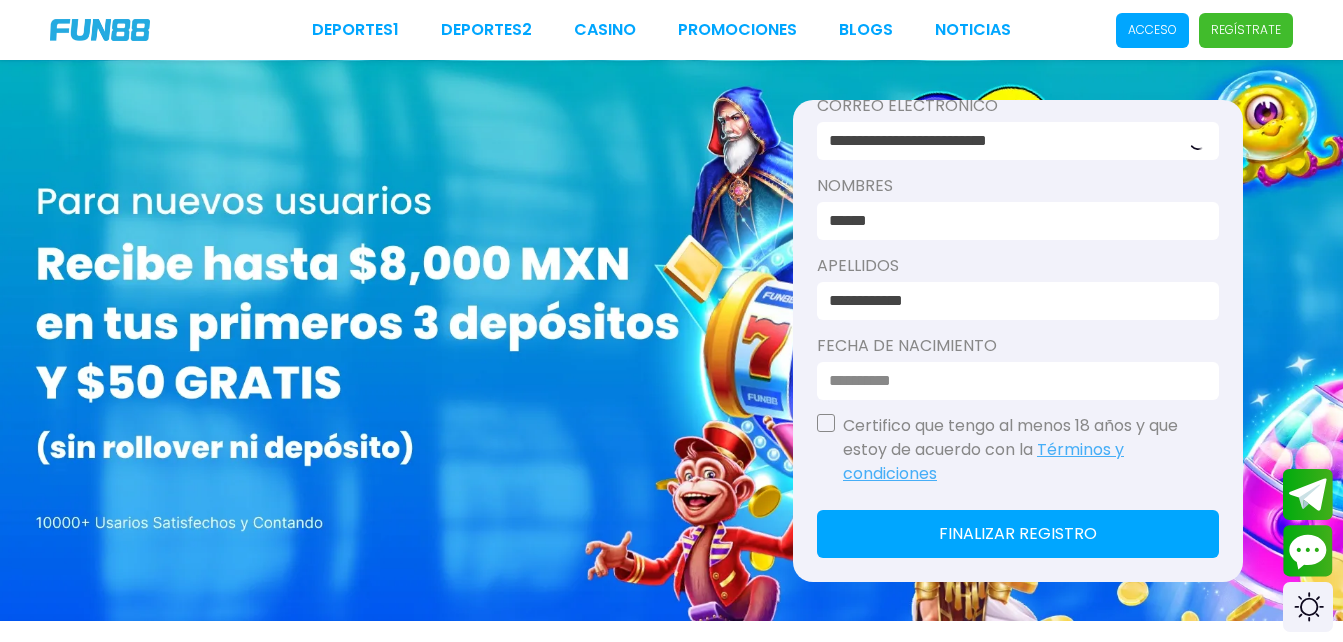click at bounding box center [1012, 381] 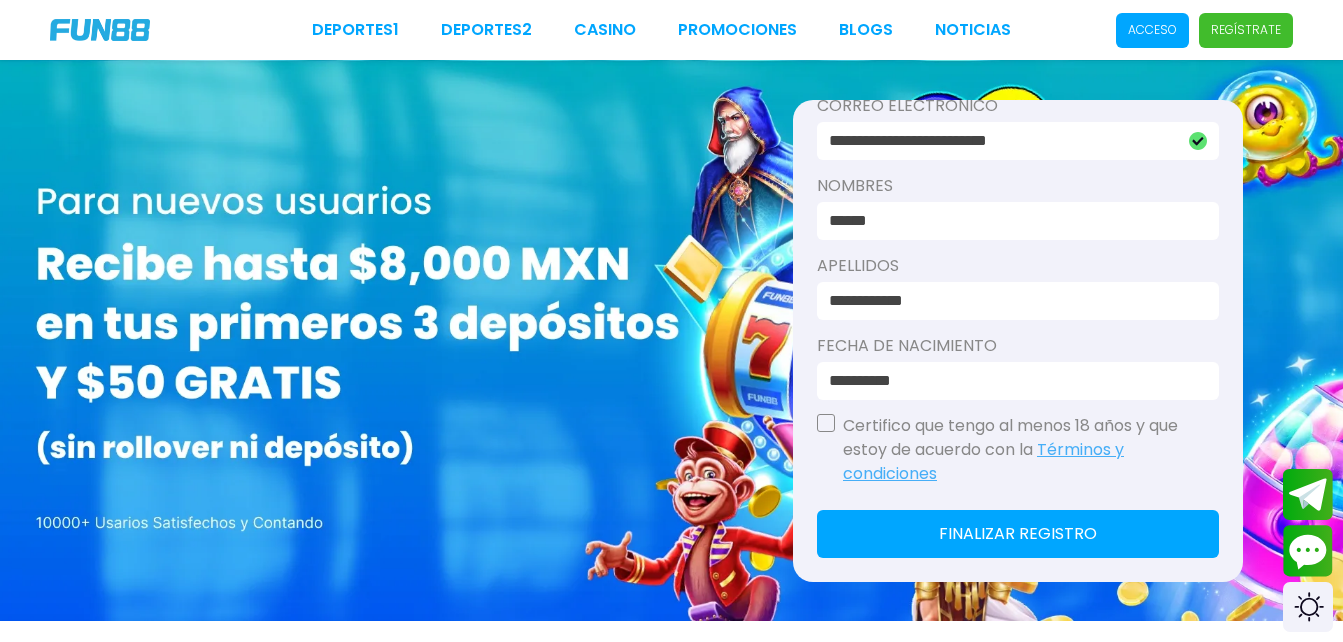 type on "**********" 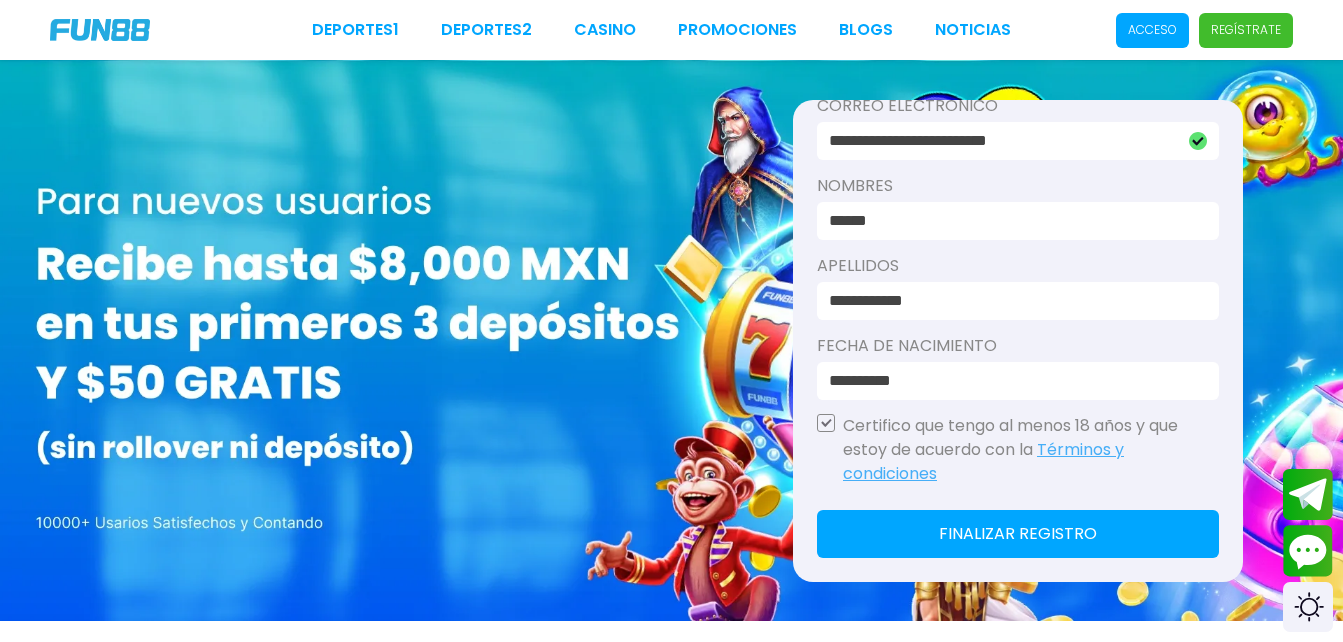 click on "Finalizar registro" 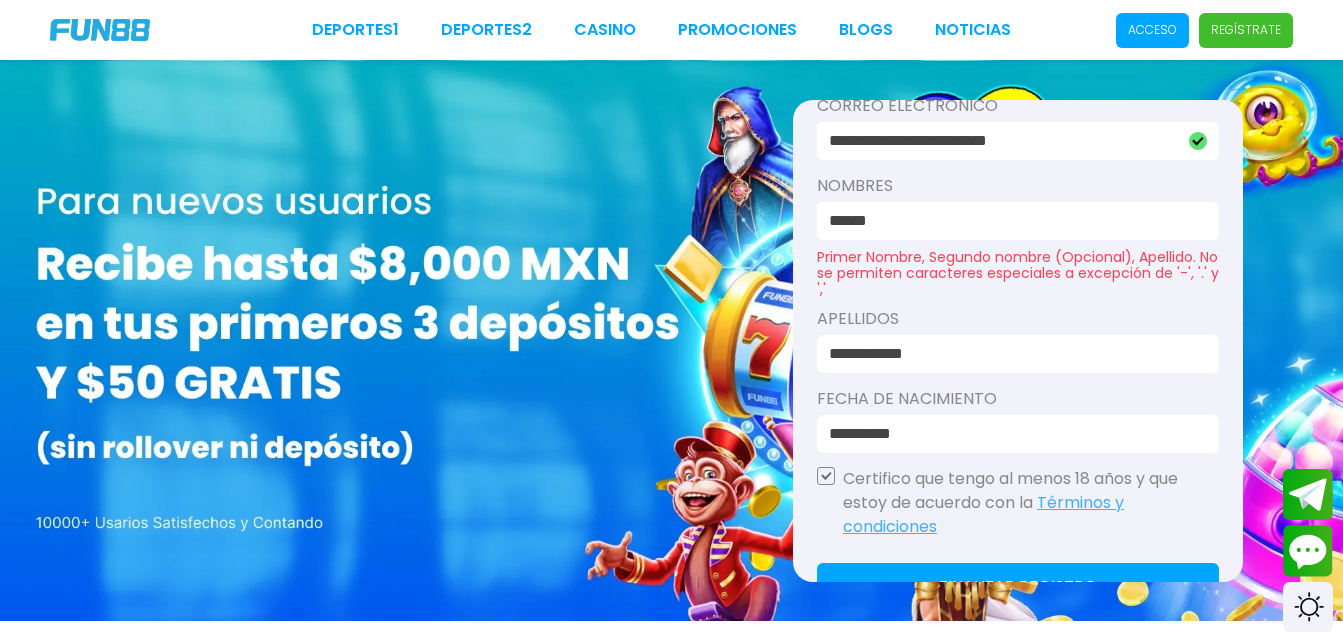 click on "Primer Nombre, Segundo nombre (Opcional), Apellido. No se permiten caracteres especiales a excepción de '-', '.' y ','" at bounding box center (1018, 273) 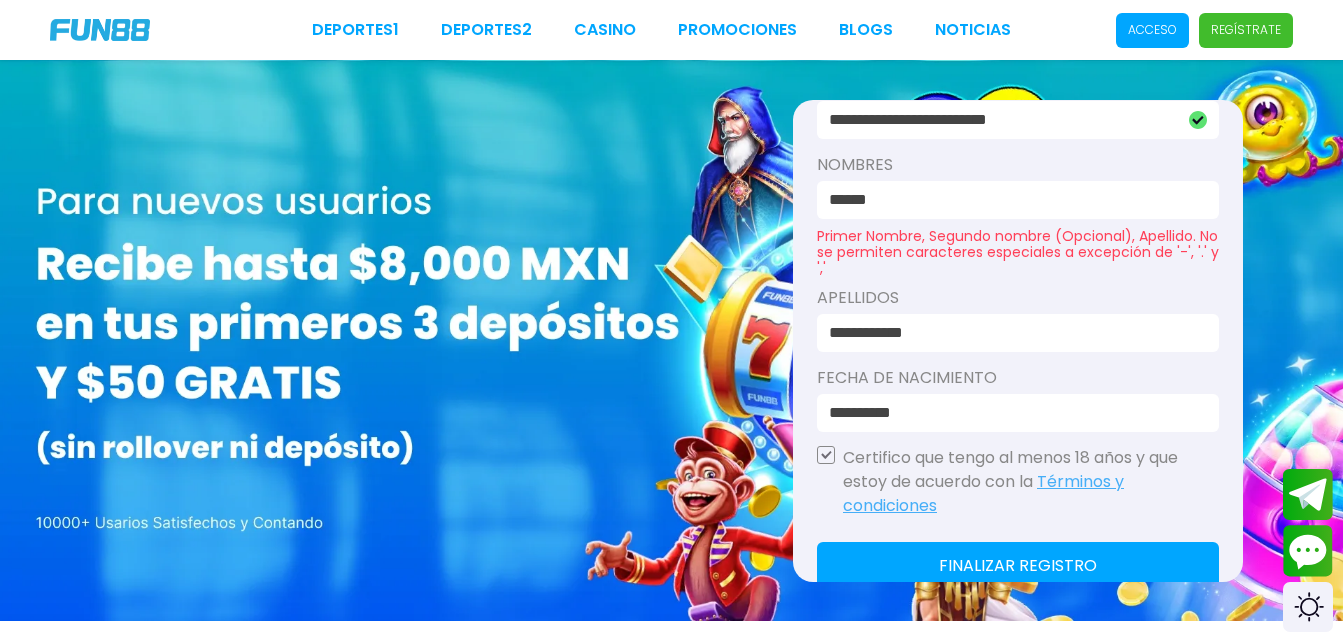 scroll, scrollTop: 365, scrollLeft: 0, axis: vertical 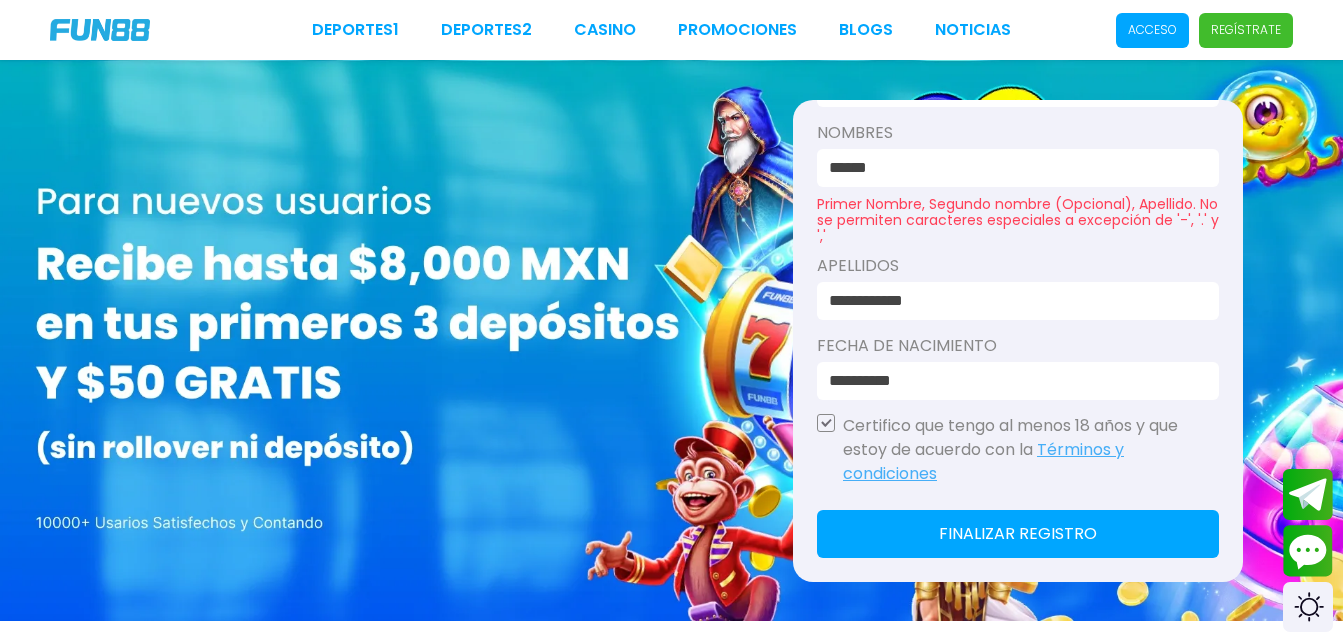 click on "**********" at bounding box center (1012, 301) 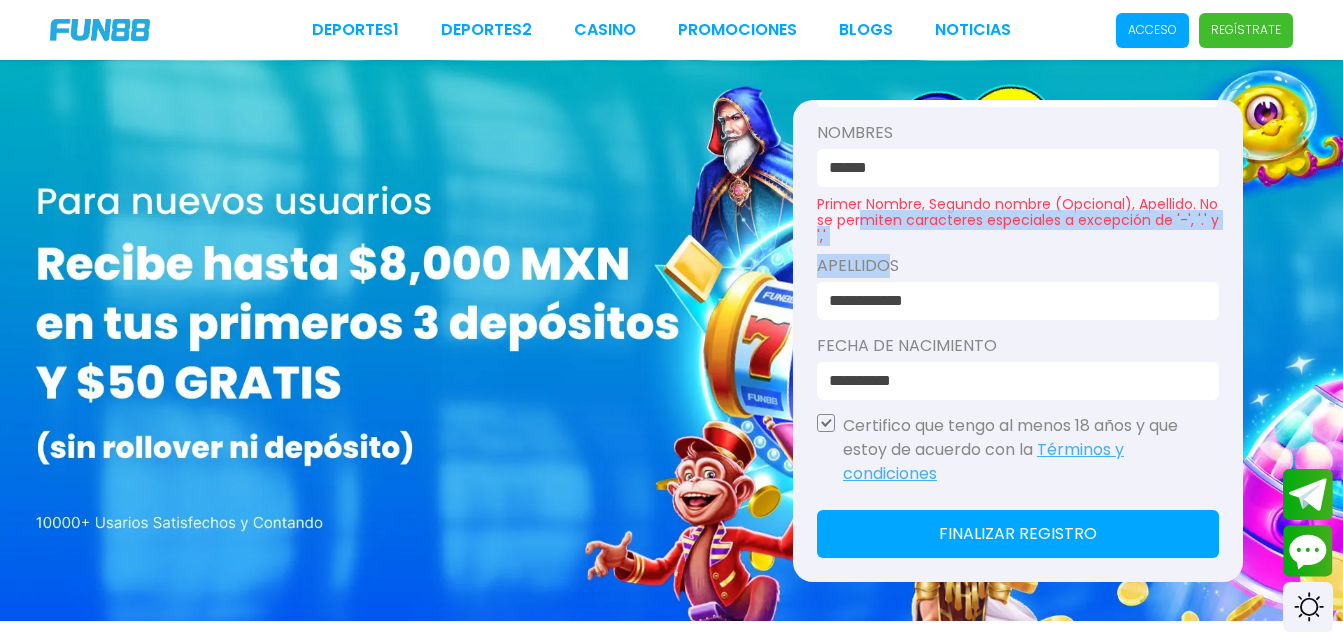 drag, startPoint x: 887, startPoint y: 265, endPoint x: 882, endPoint y: 224, distance: 41.303753 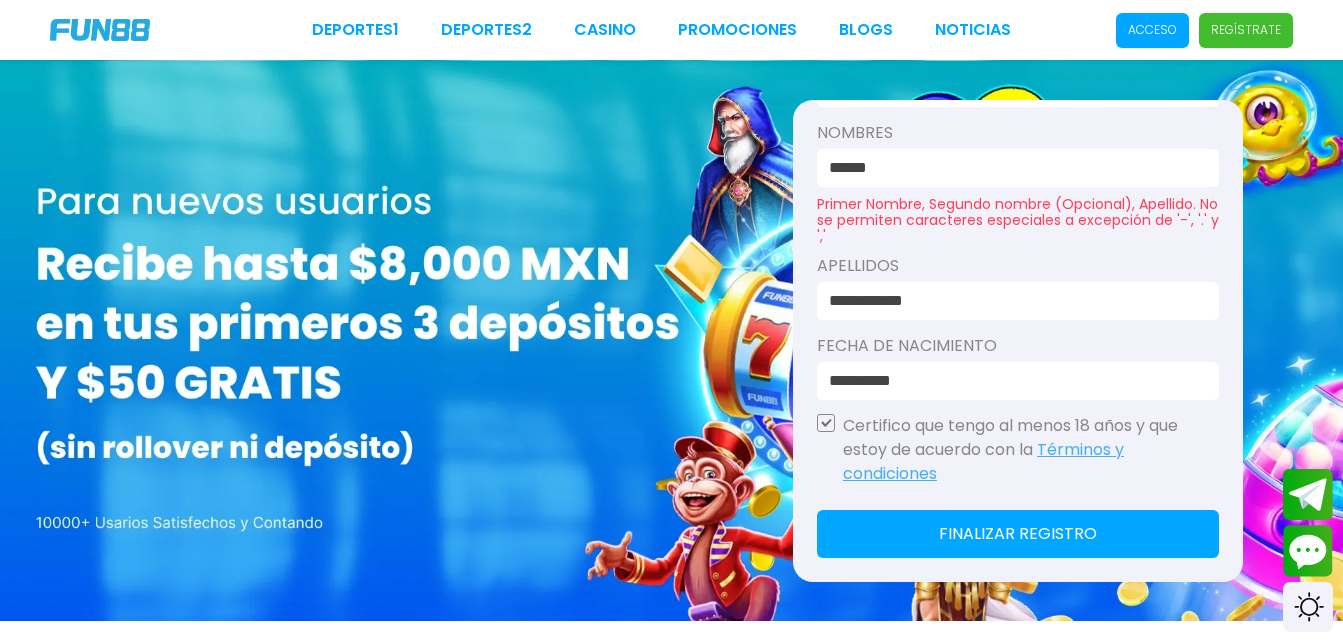 click on "Primer Nombre, Segundo nombre (Opcional), Apellido. No se permiten caracteres especiales a excepción de '-', '.' y ','" at bounding box center (1018, 220) 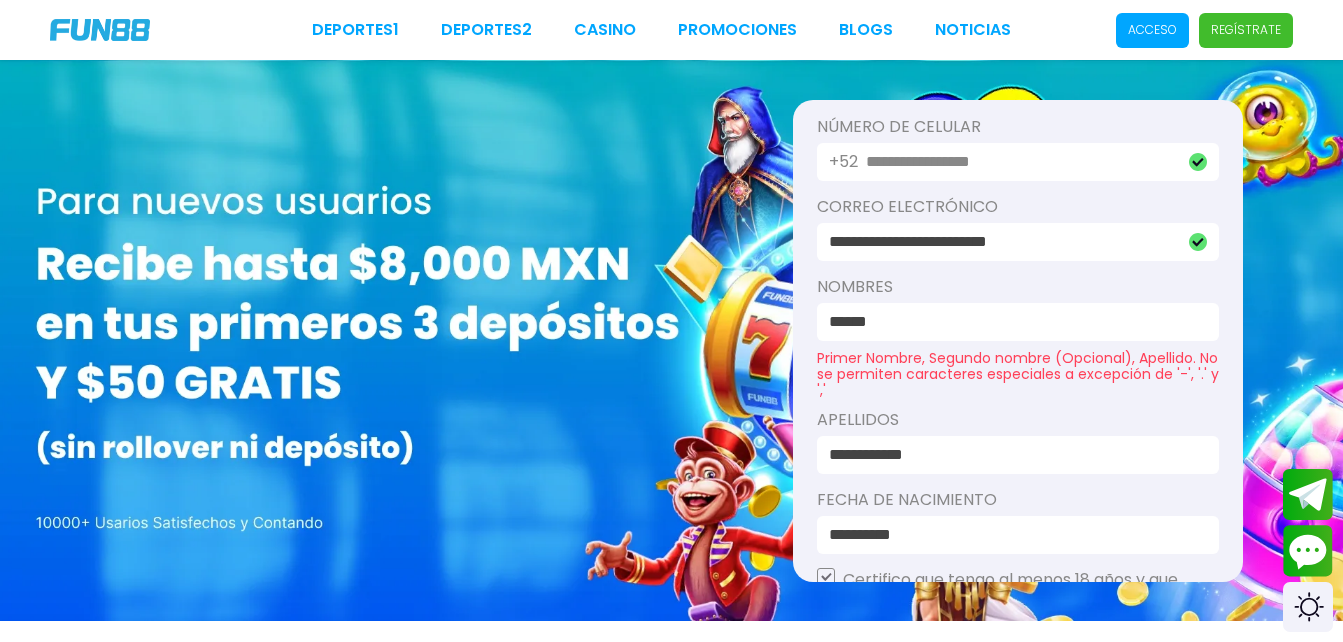 scroll, scrollTop: 205, scrollLeft: 0, axis: vertical 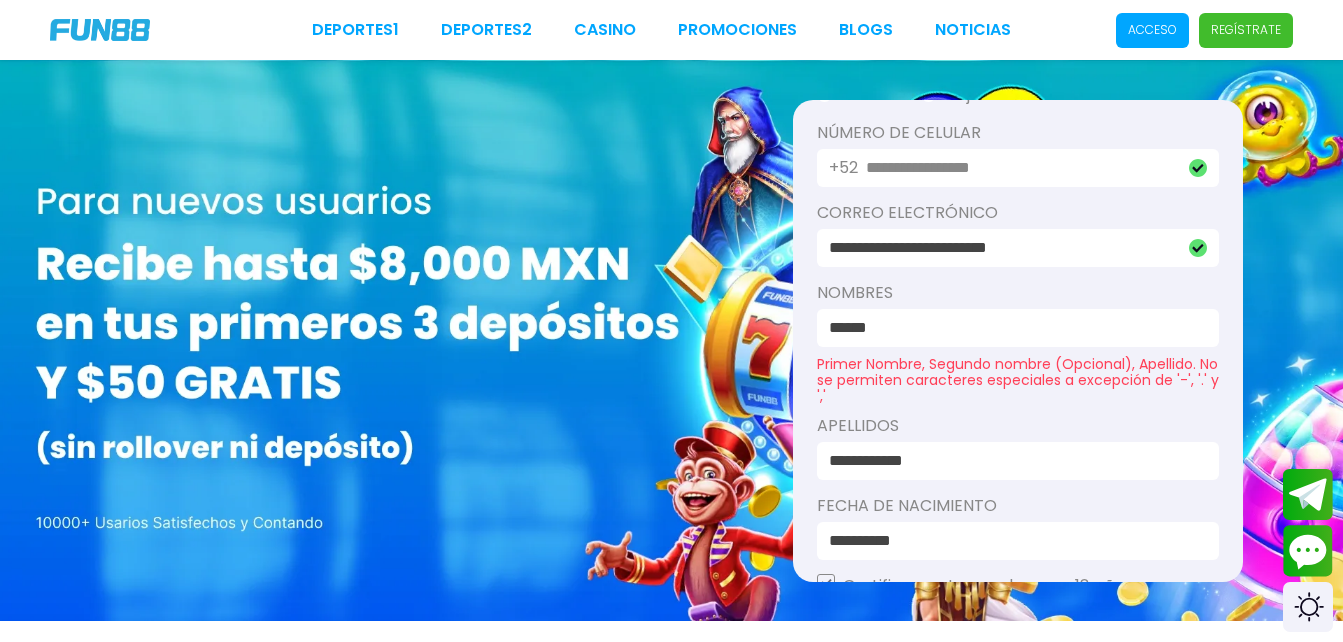 click on "**********" at bounding box center [1012, 461] 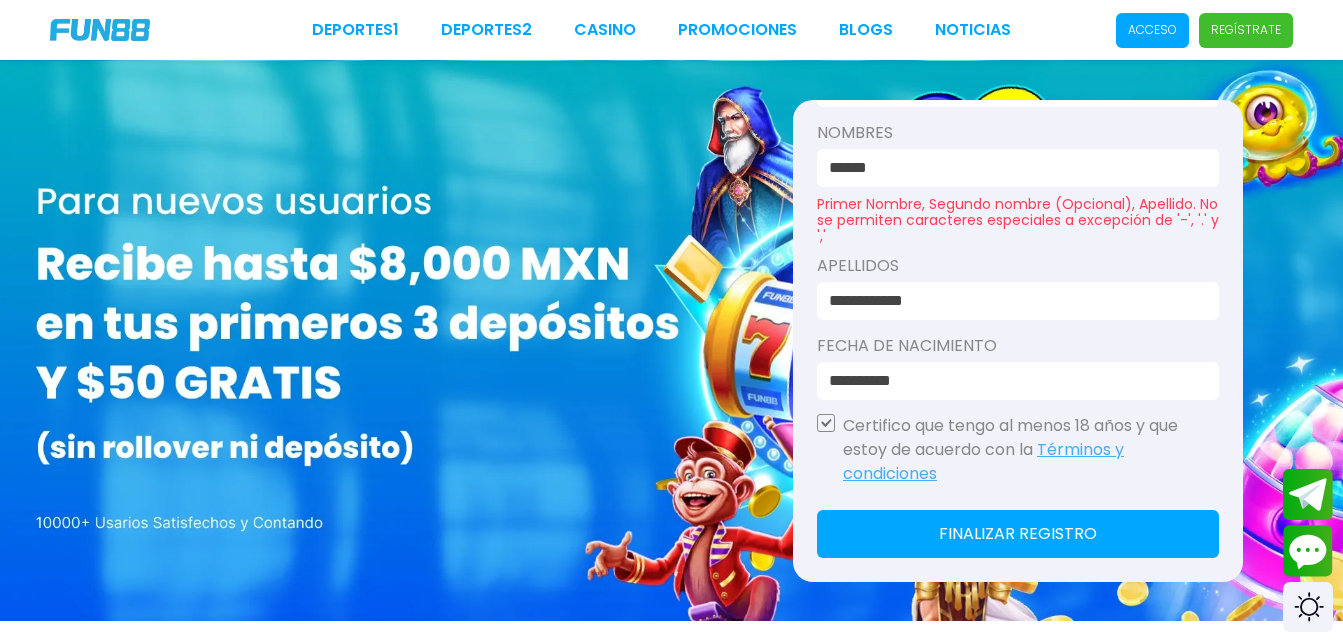 click on "Finalizar registro" 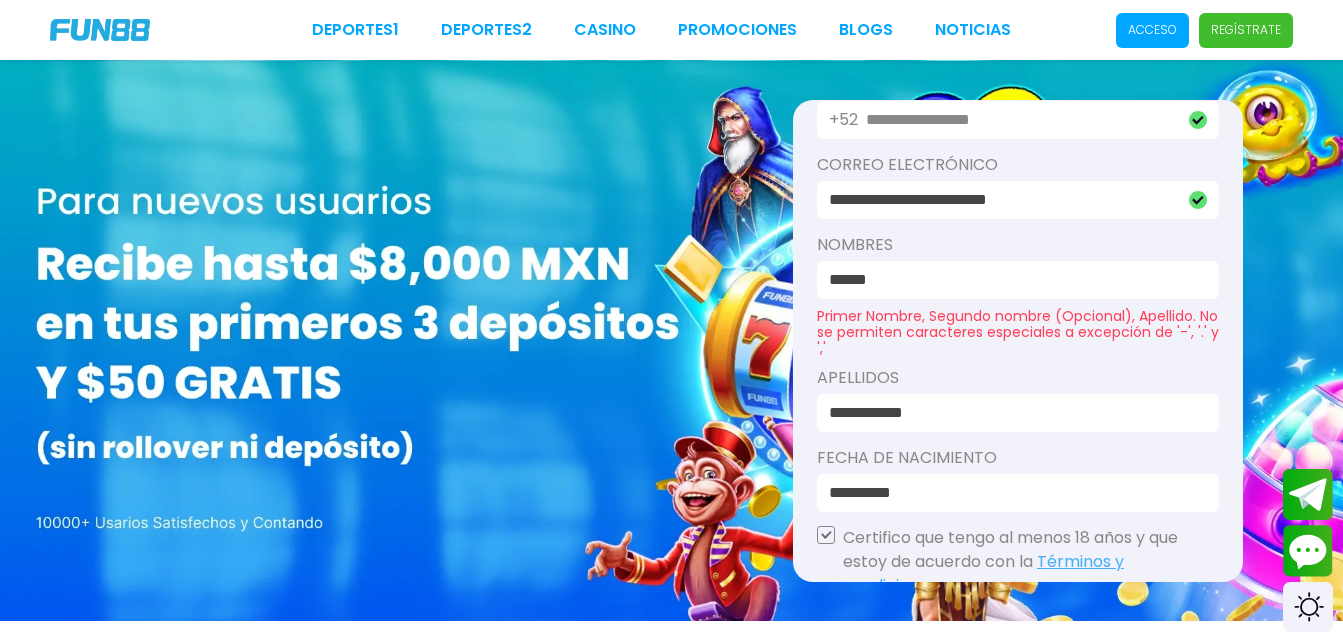 scroll, scrollTop: 252, scrollLeft: 0, axis: vertical 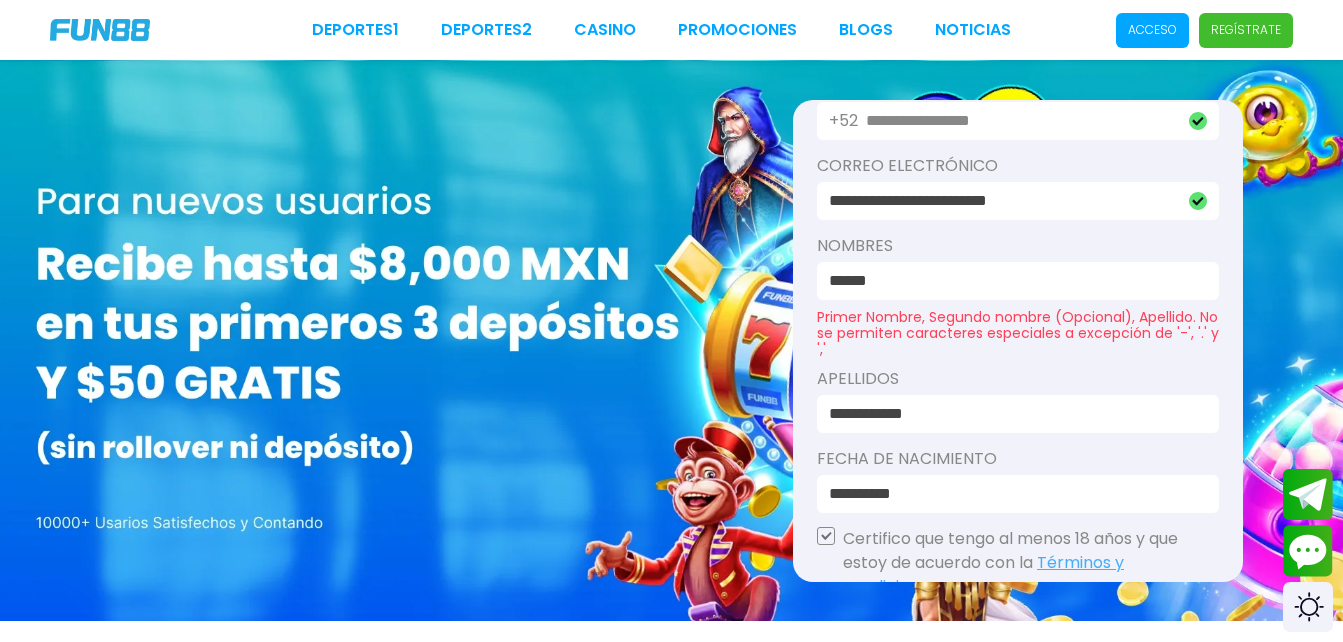 click on "**********" at bounding box center [1012, 414] 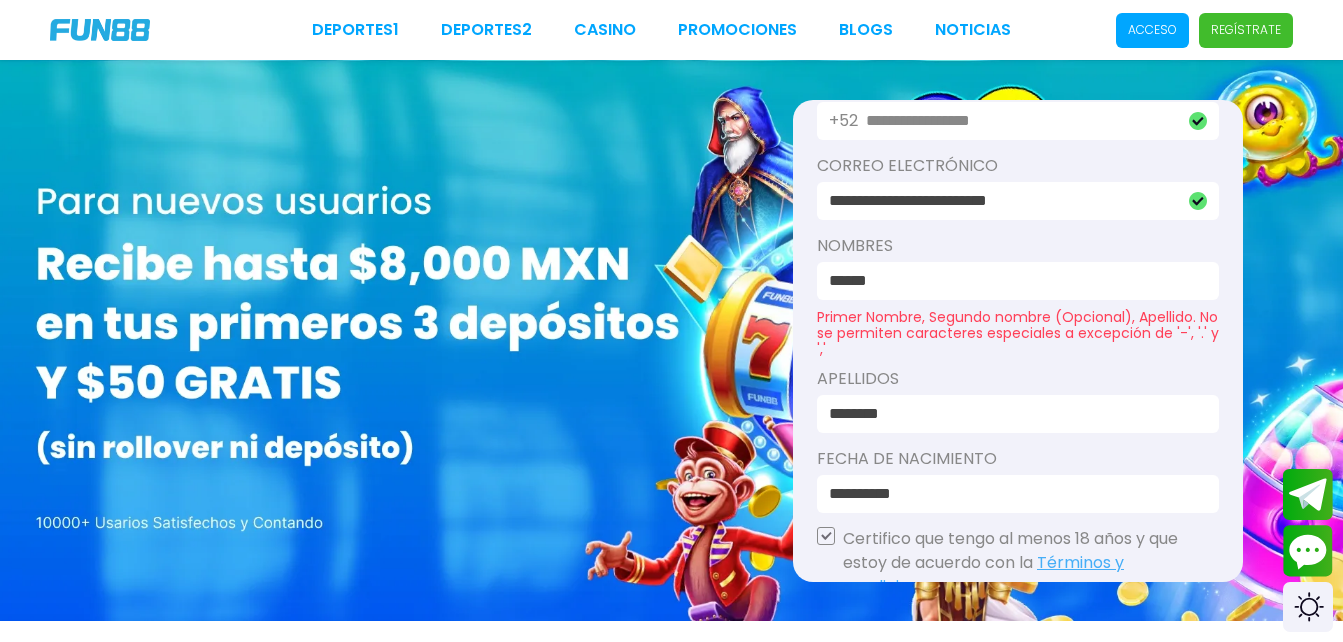 scroll, scrollTop: 365, scrollLeft: 0, axis: vertical 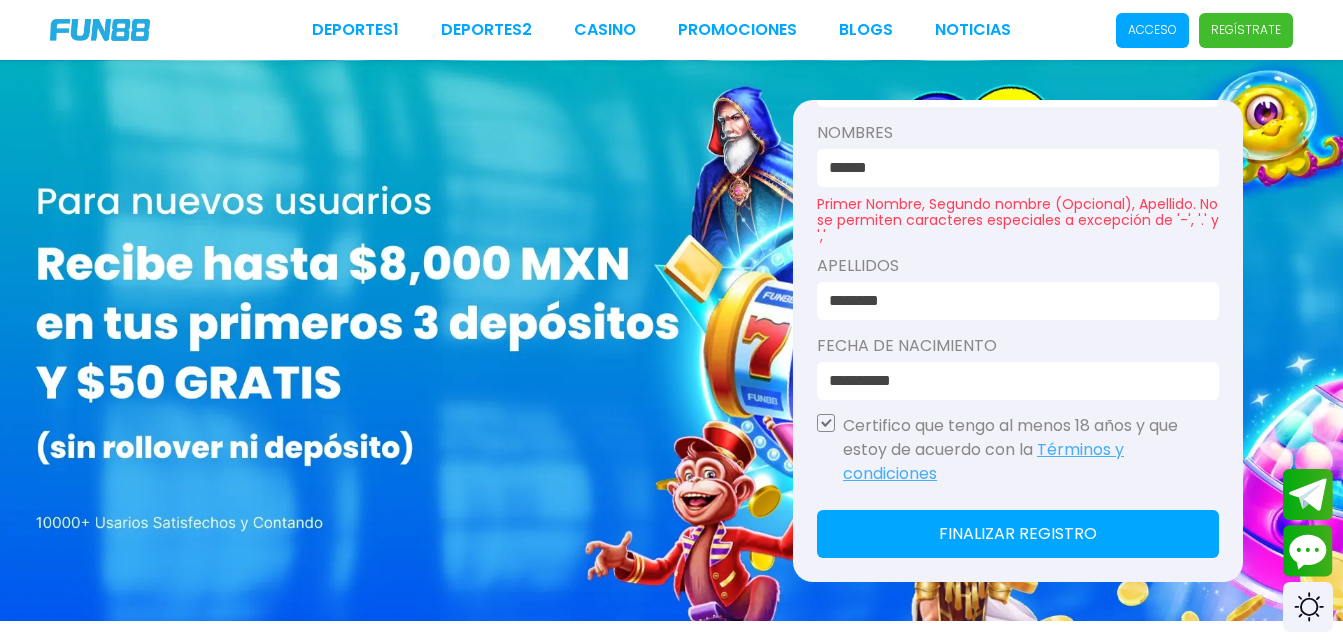 type on "*******" 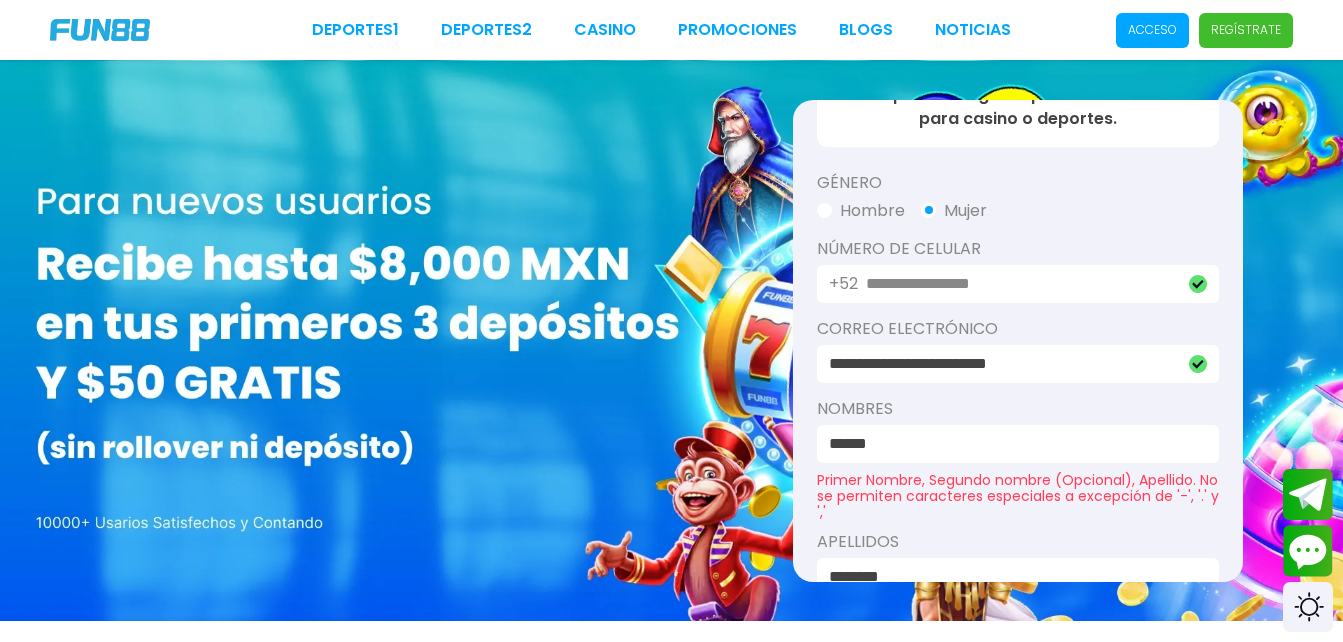 scroll, scrollTop: 90, scrollLeft: 0, axis: vertical 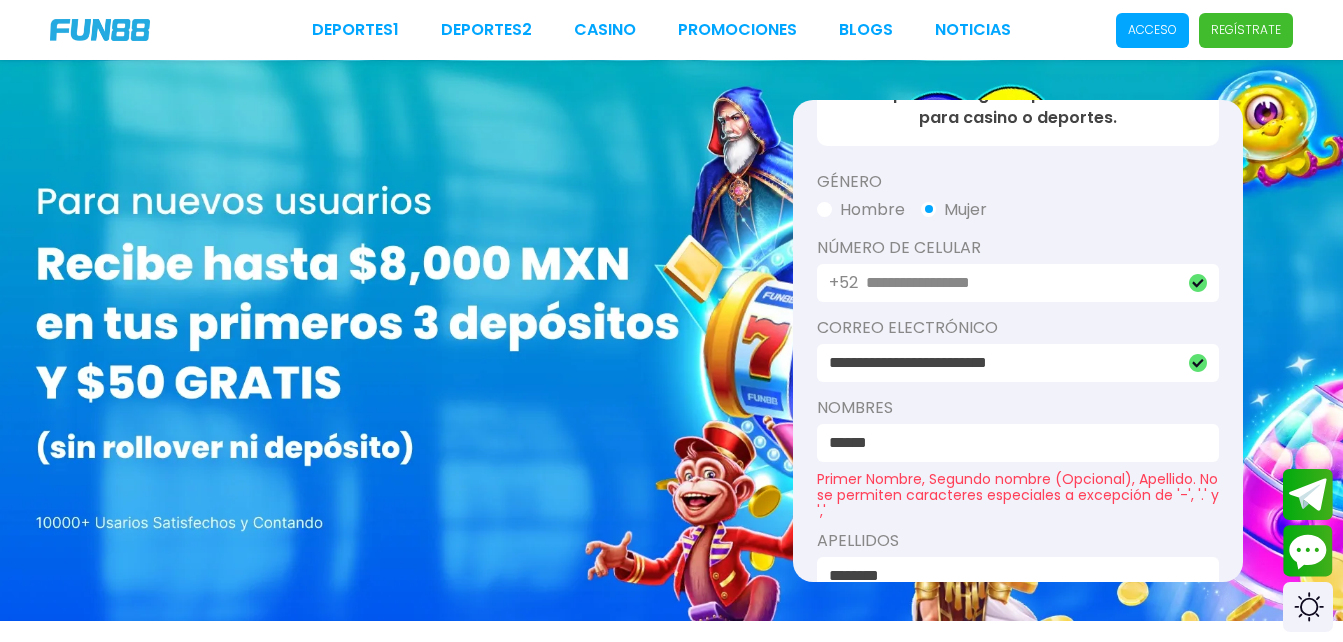 click on "******" at bounding box center [1012, 443] 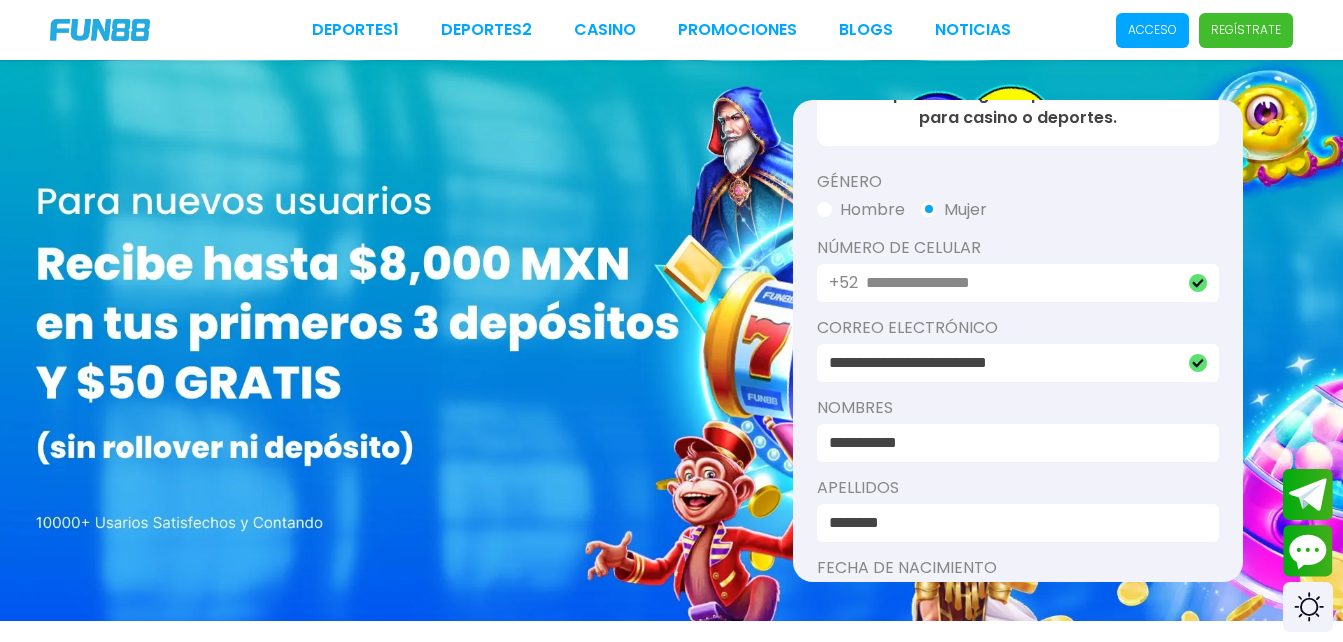 scroll, scrollTop: 312, scrollLeft: 0, axis: vertical 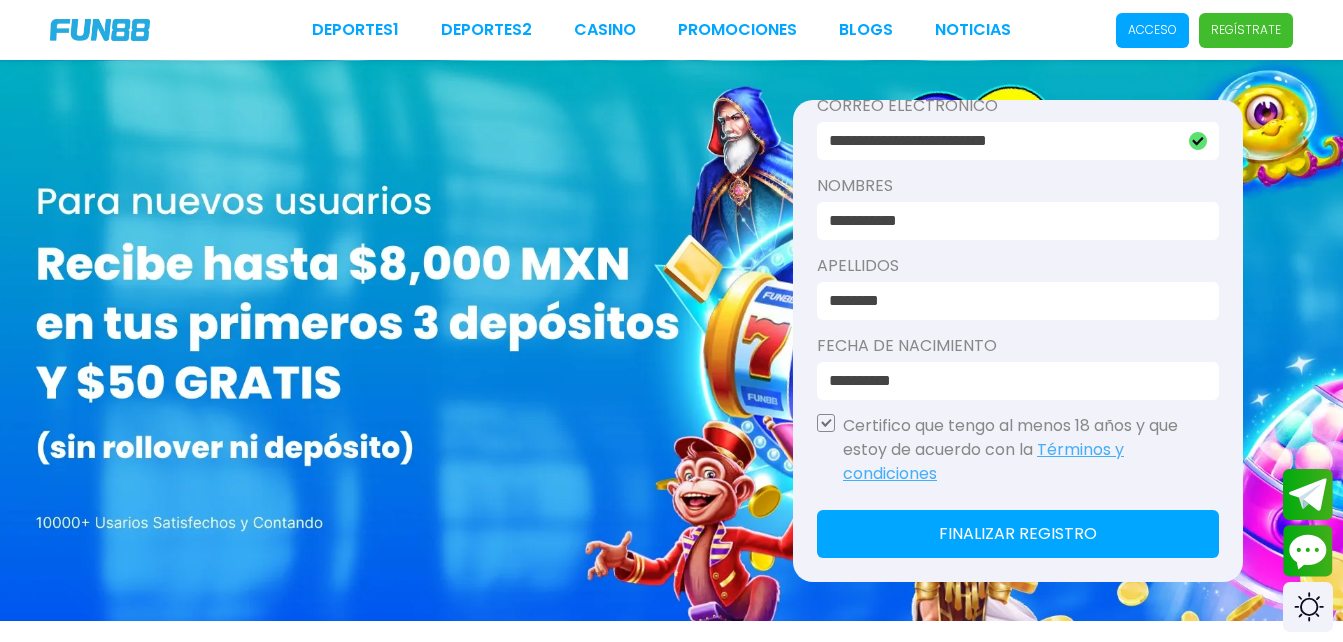type on "**********" 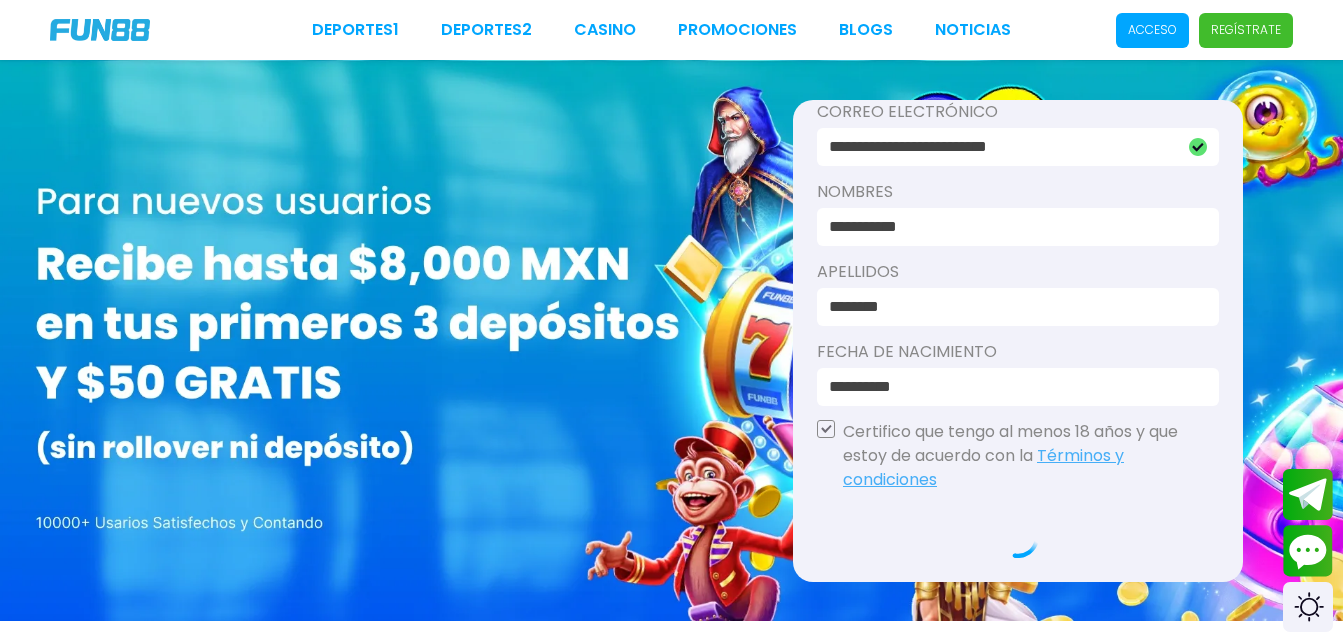 scroll, scrollTop: 306, scrollLeft: 0, axis: vertical 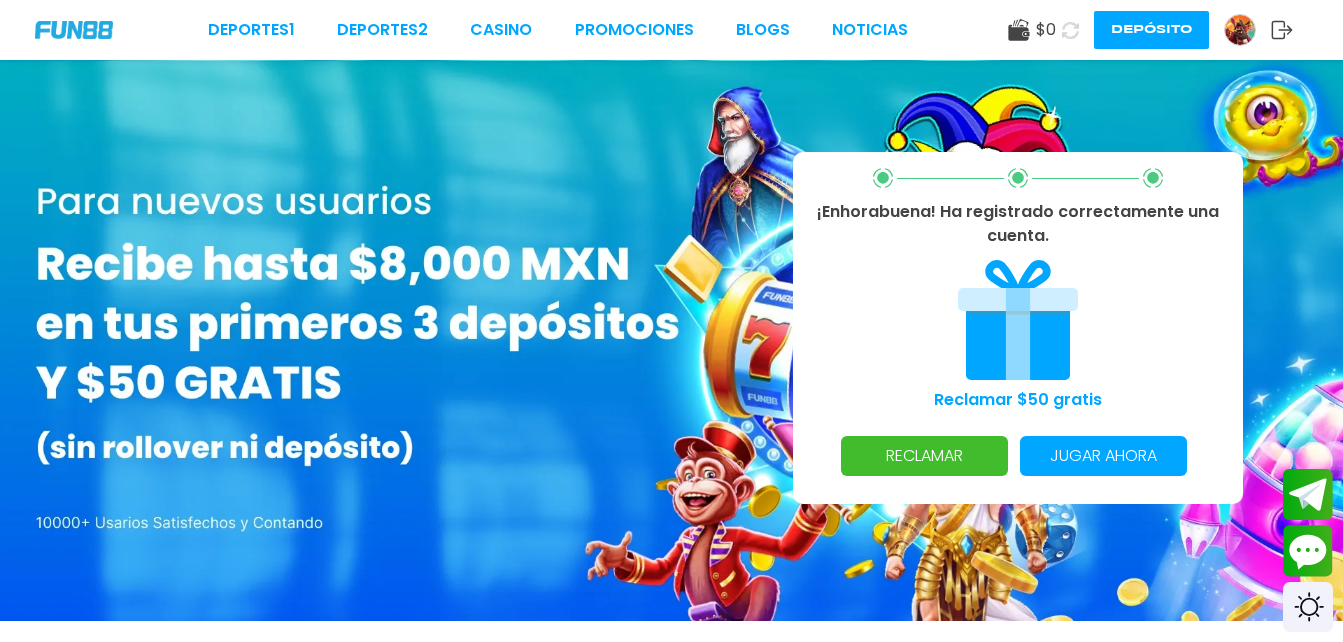 click on "RECLAMAR" at bounding box center [924, 456] 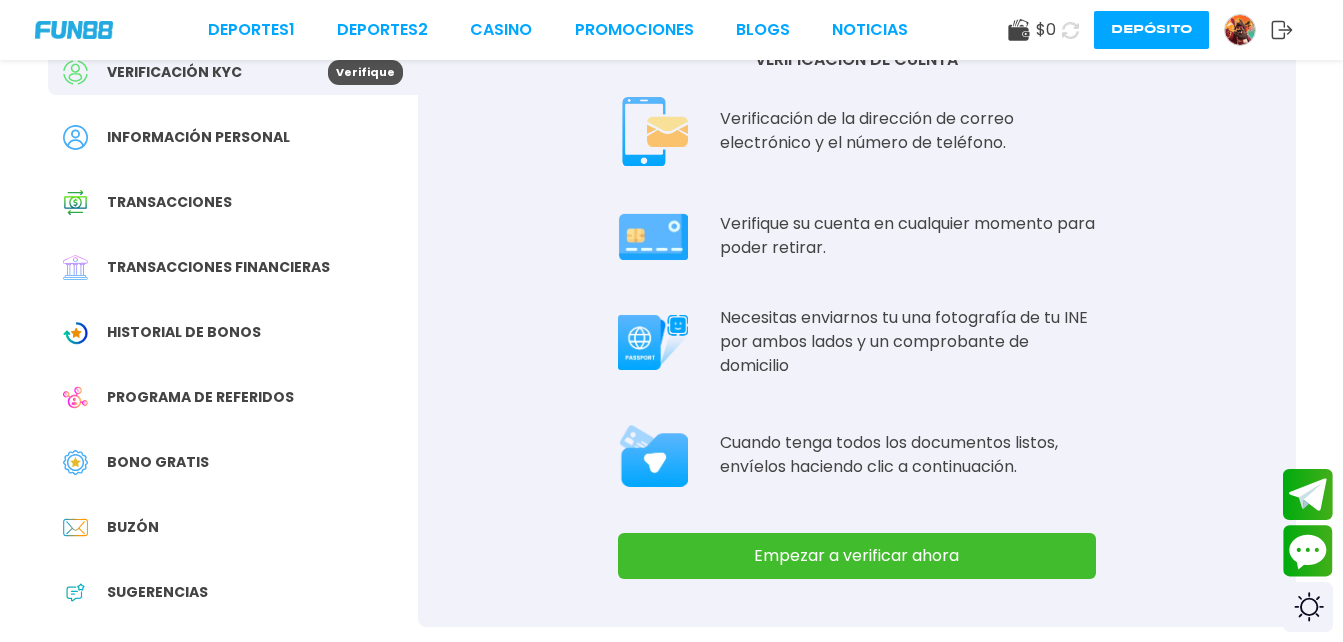 scroll, scrollTop: 111, scrollLeft: 0, axis: vertical 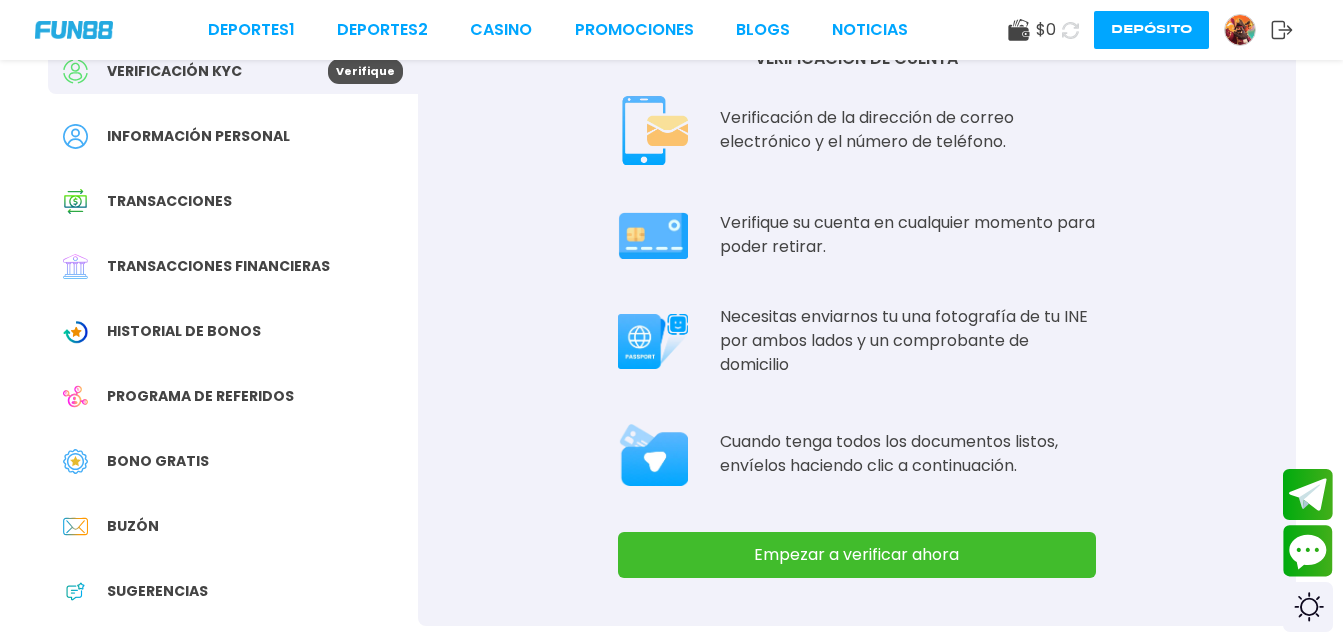 click on "Empezar a verificar ahora" at bounding box center [857, 555] 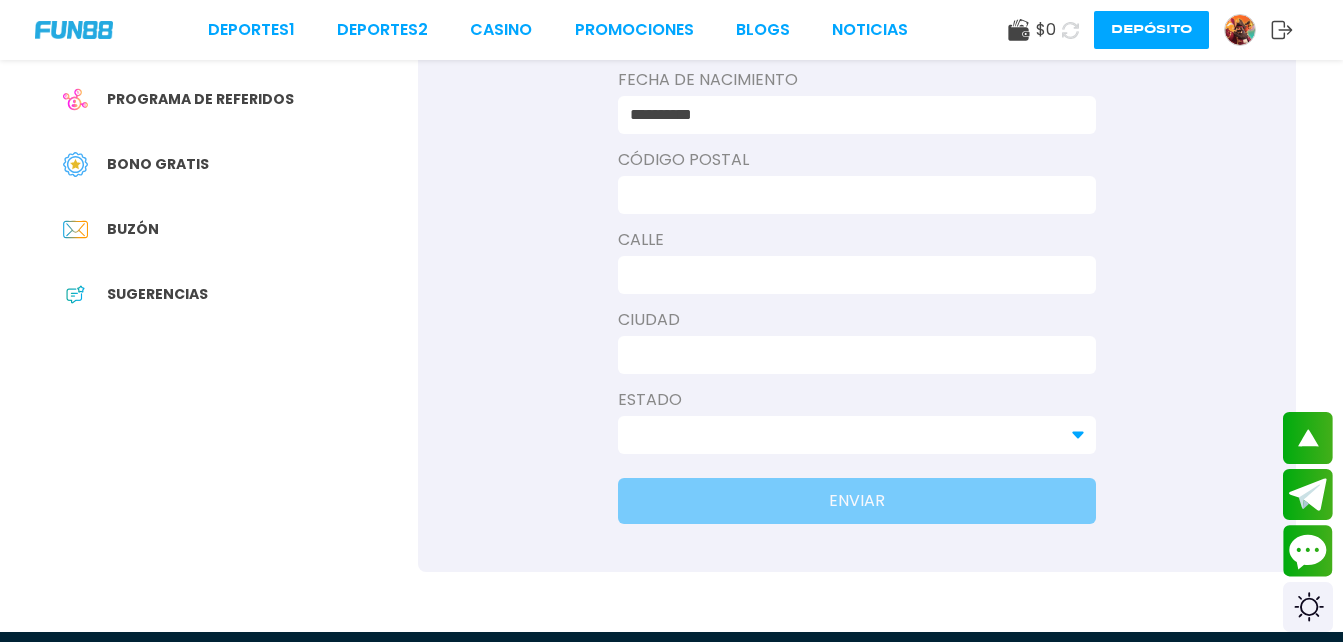 scroll, scrollTop: 409, scrollLeft: 0, axis: vertical 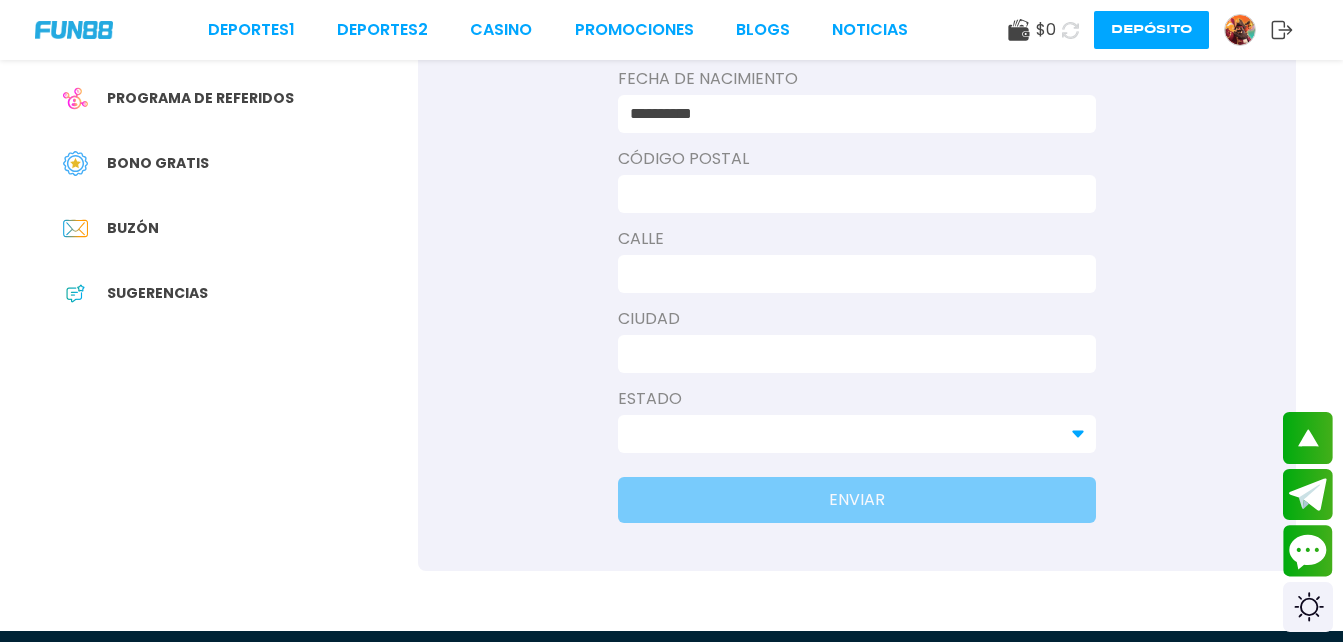 click at bounding box center (851, 194) 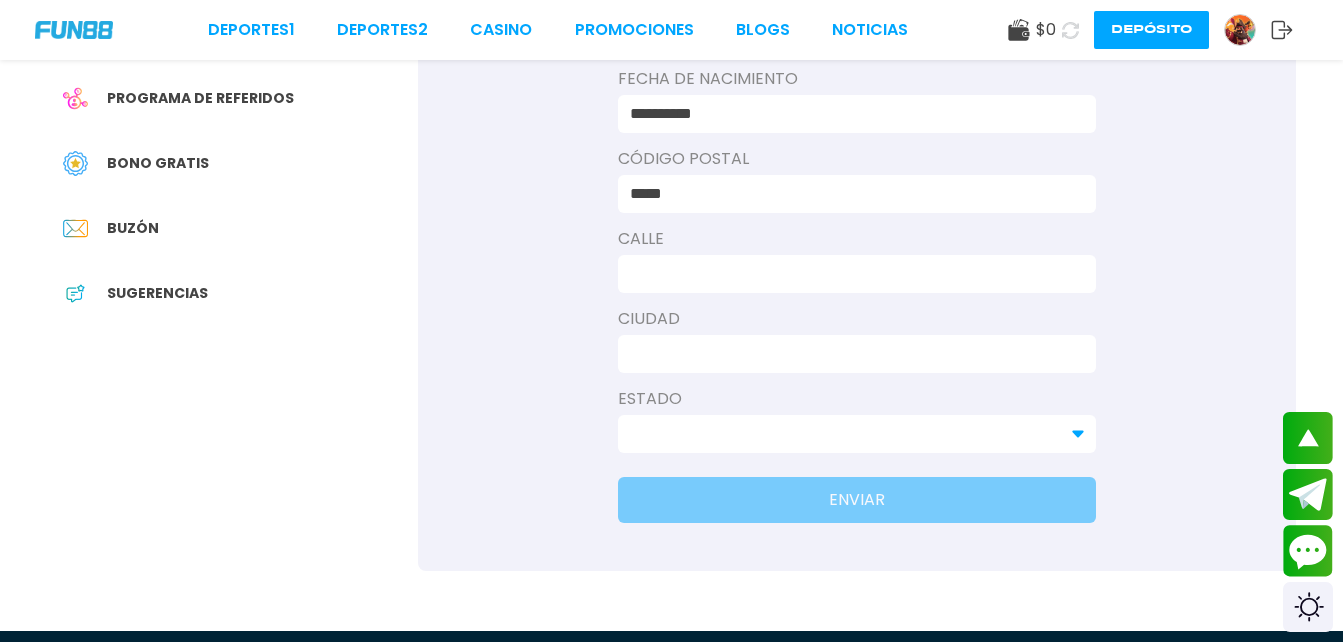 type on "******" 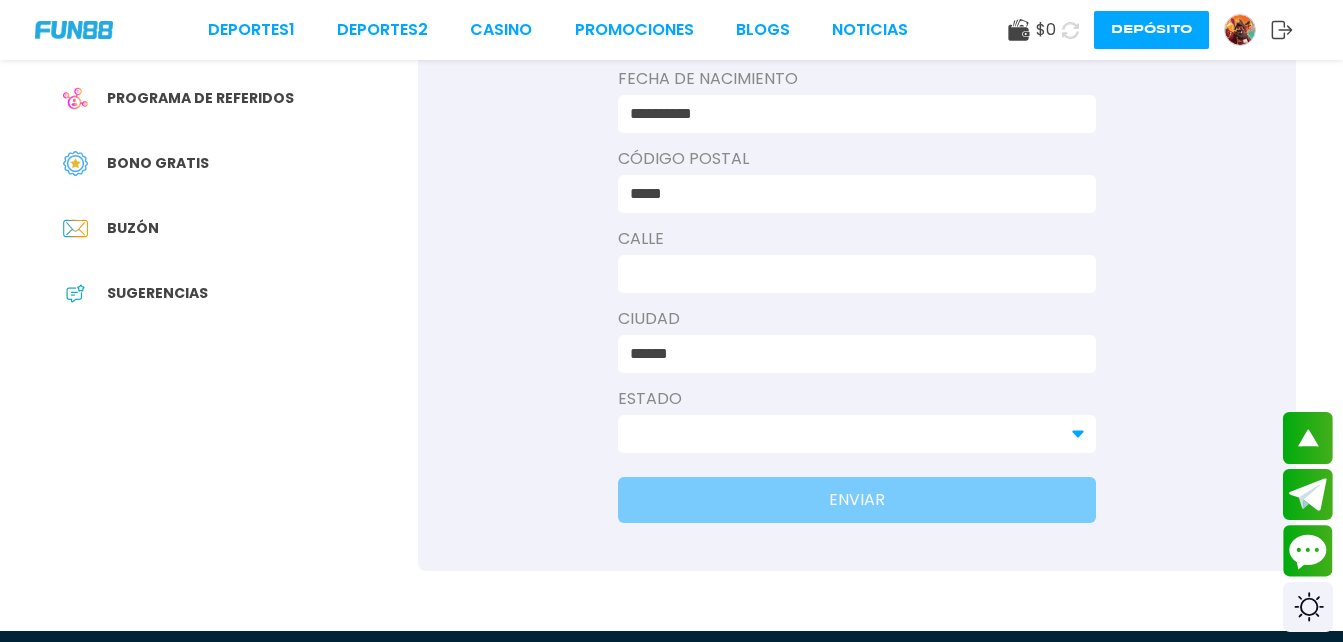 click at bounding box center (851, 274) 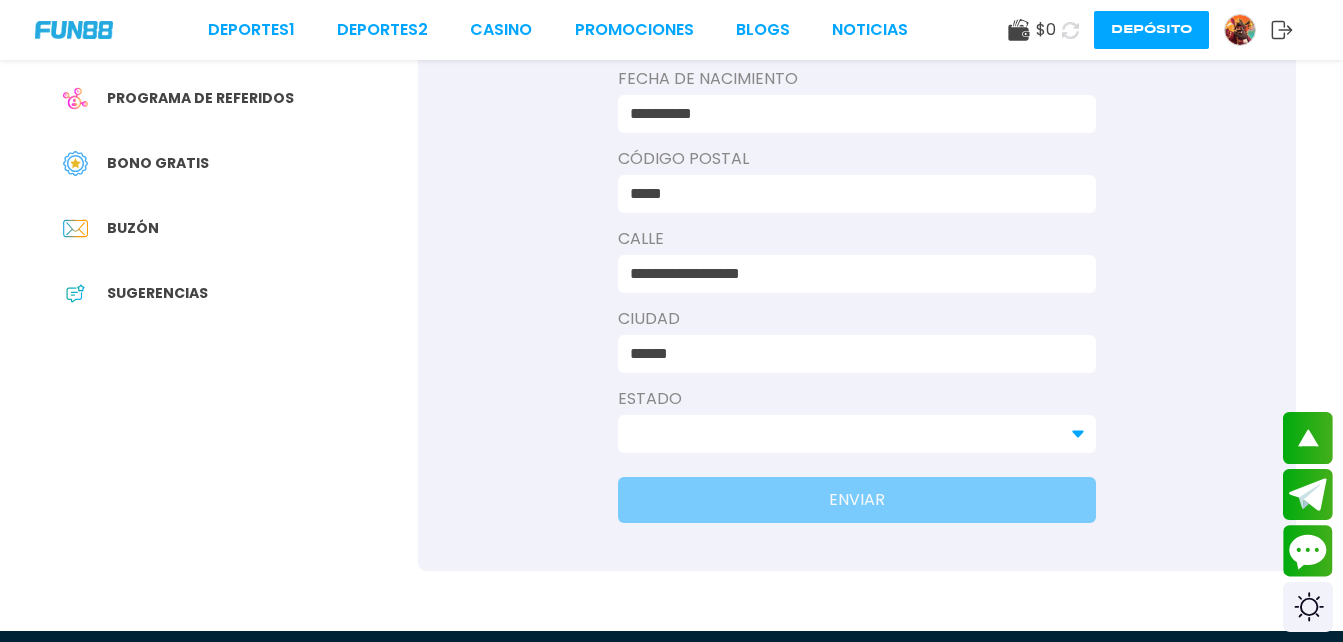 click on "Estado" at bounding box center [857, 399] 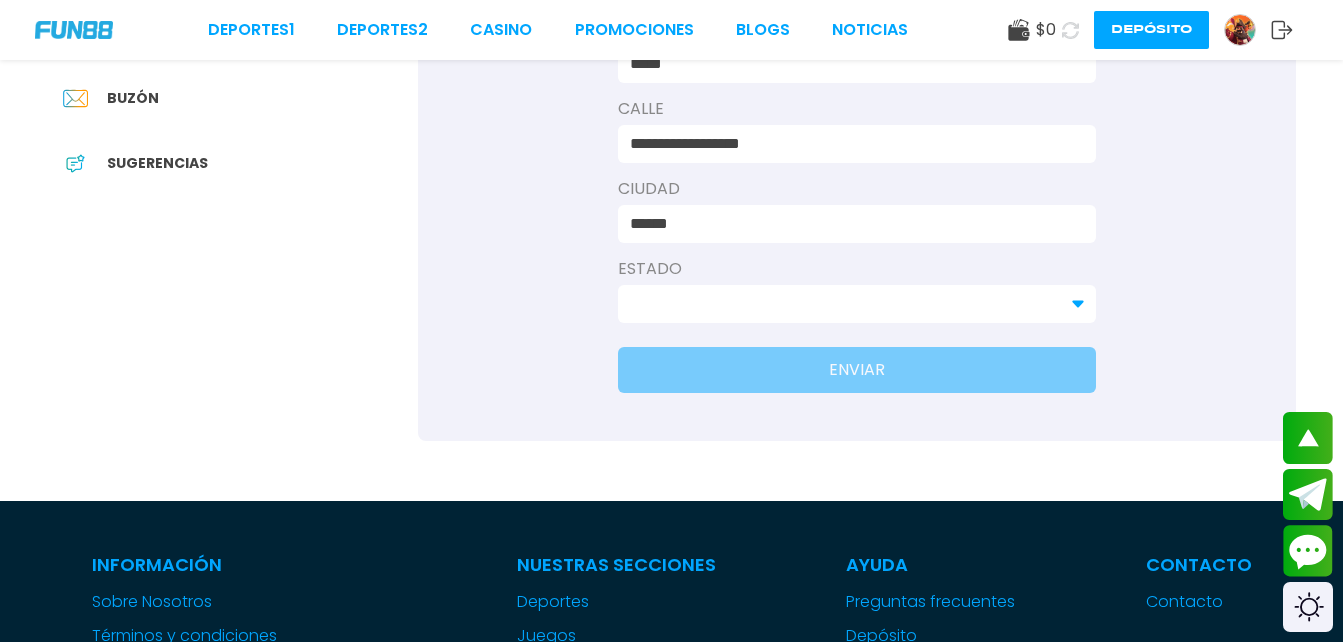 scroll, scrollTop: 536, scrollLeft: 0, axis: vertical 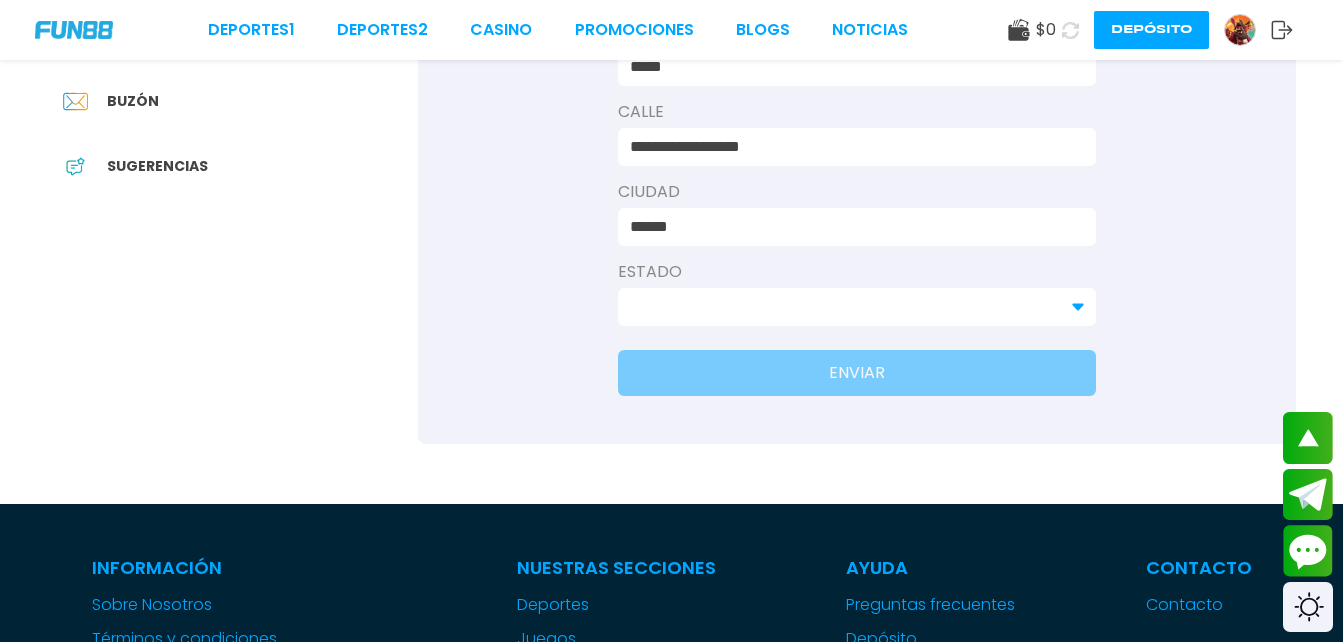 click 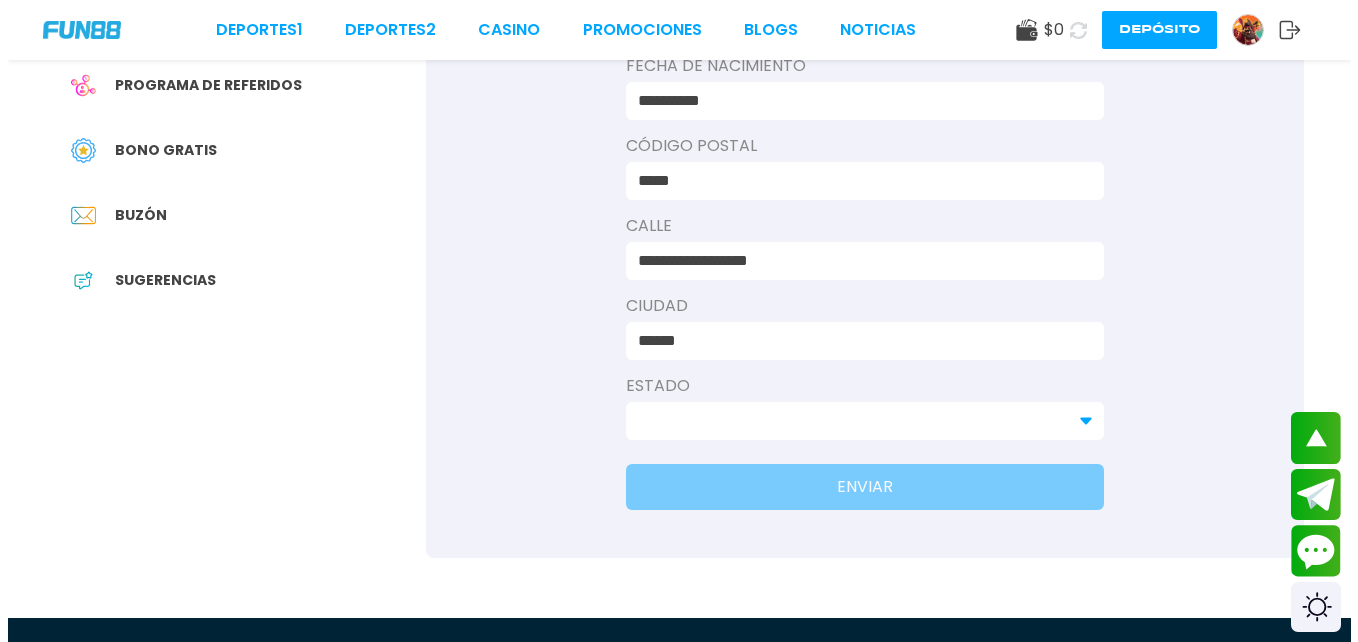 scroll, scrollTop: 425, scrollLeft: 0, axis: vertical 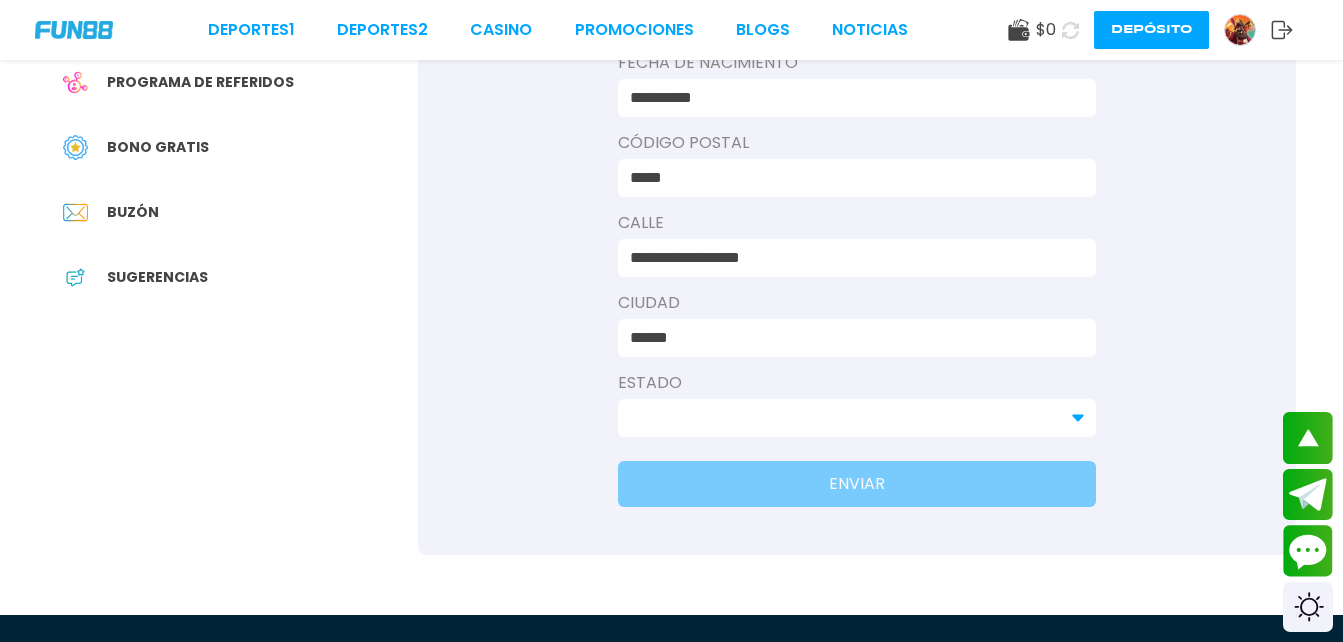 click on "Estado" at bounding box center (857, 383) 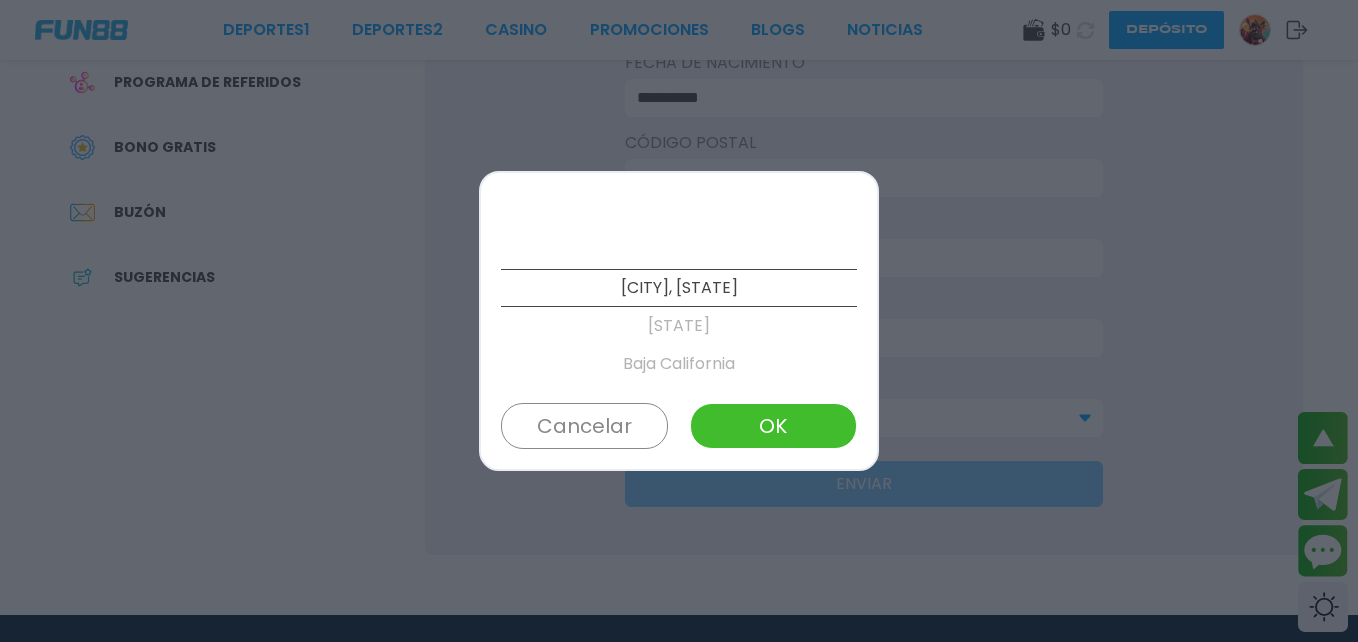 click on "OK" at bounding box center [773, 426] 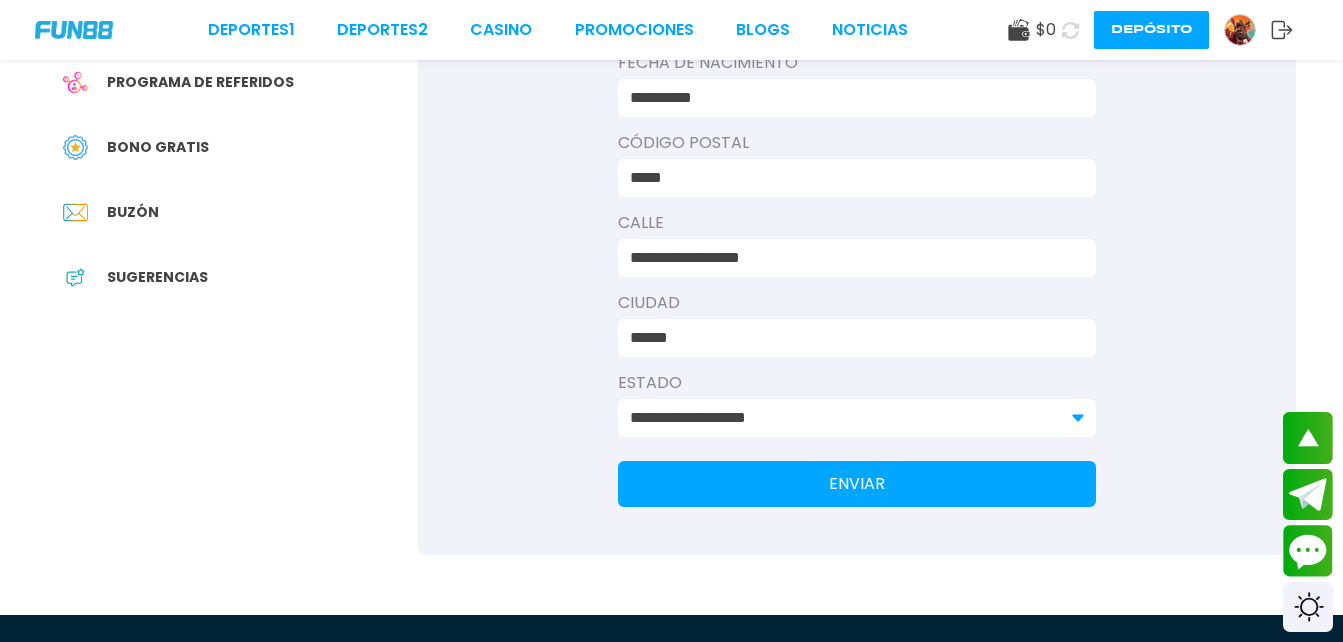 click on "**********" at bounding box center [845, 418] 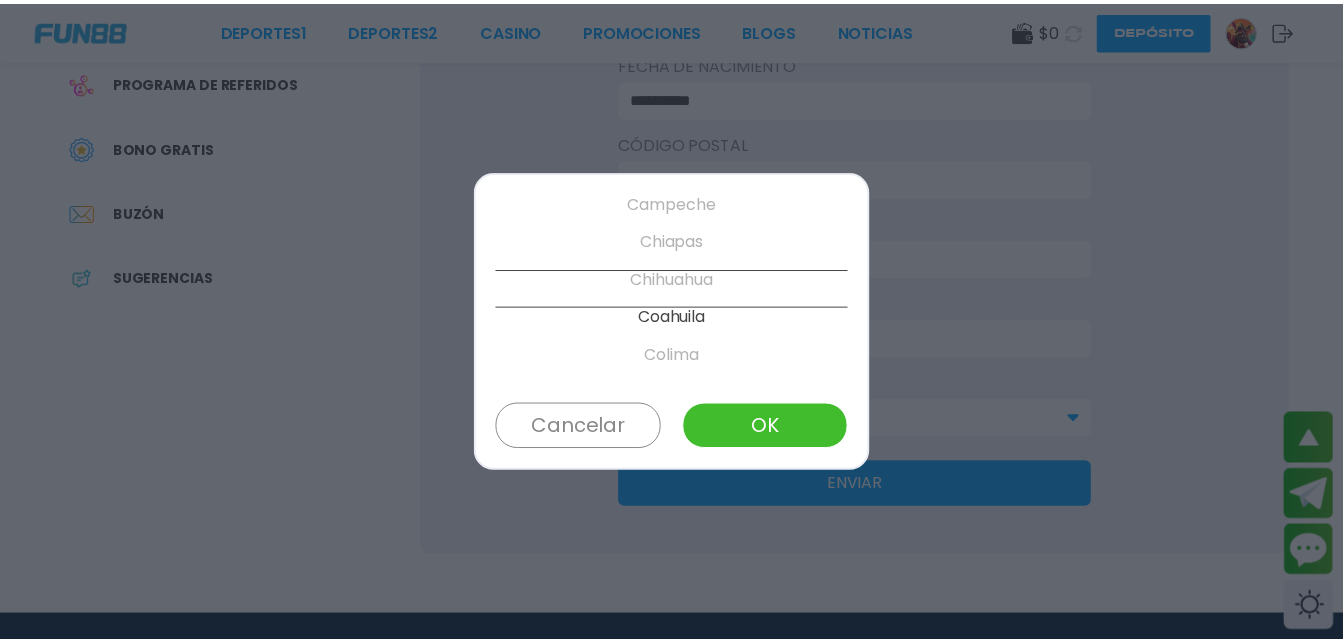 scroll, scrollTop: 228, scrollLeft: 0, axis: vertical 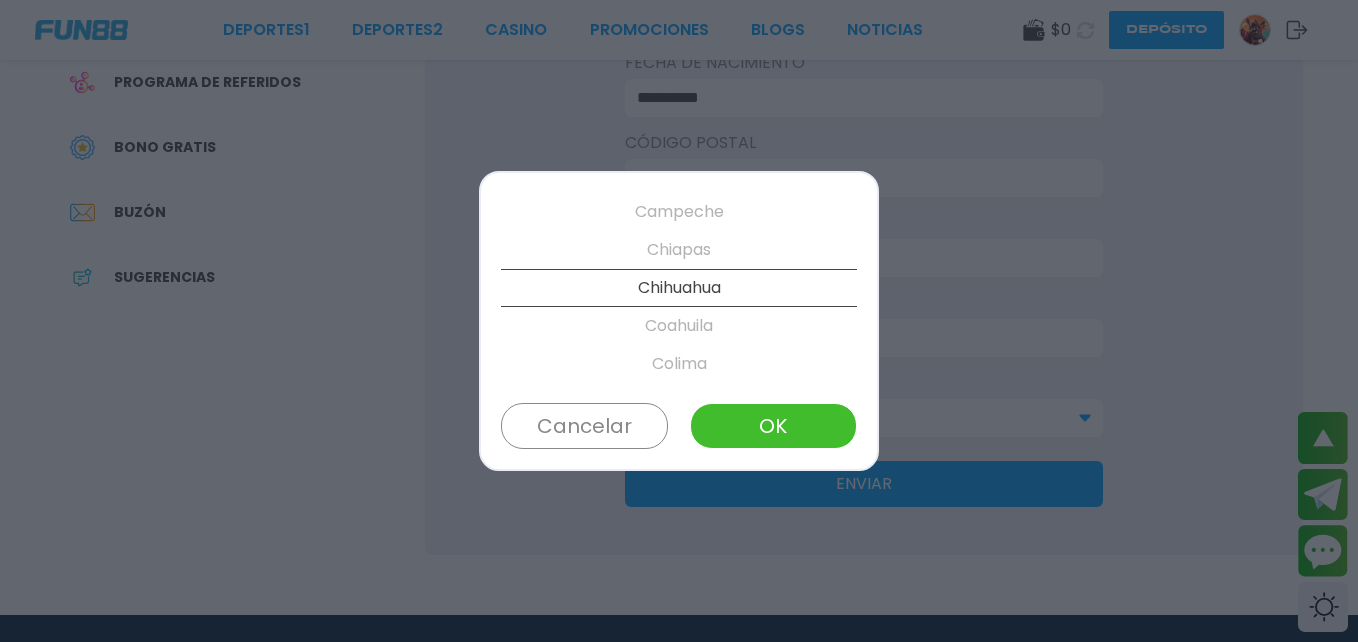 click on "OK" at bounding box center (773, 426) 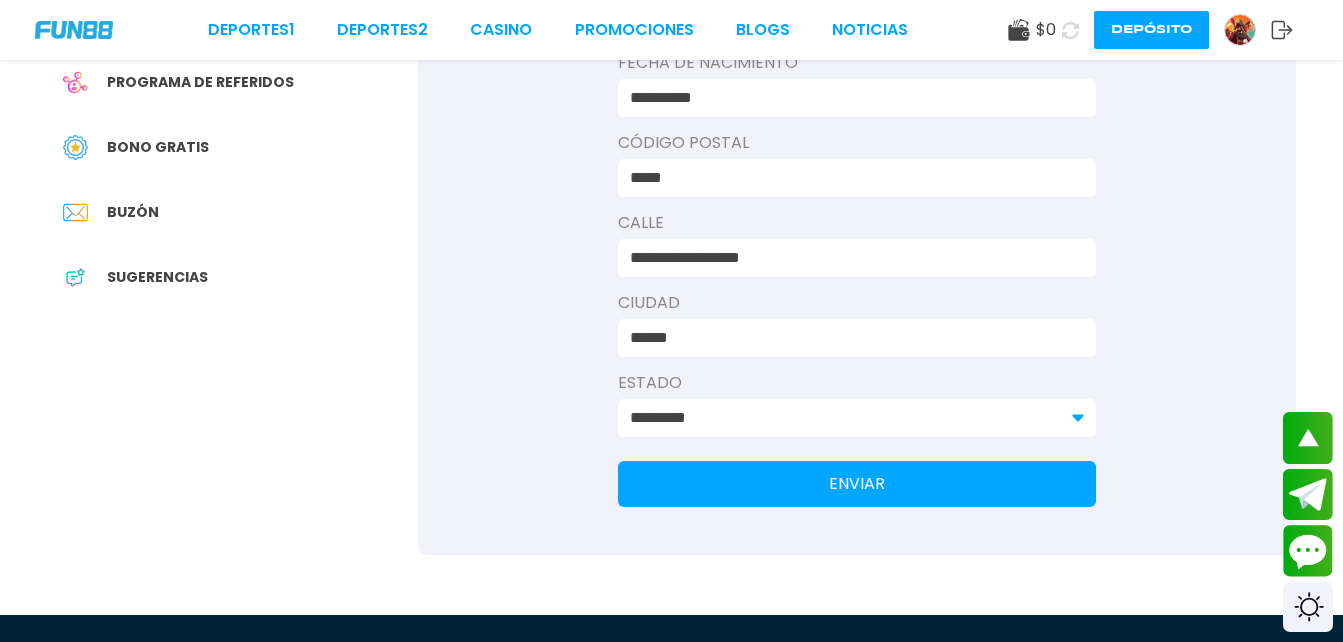 click on "ENVIAR" at bounding box center (857, 484) 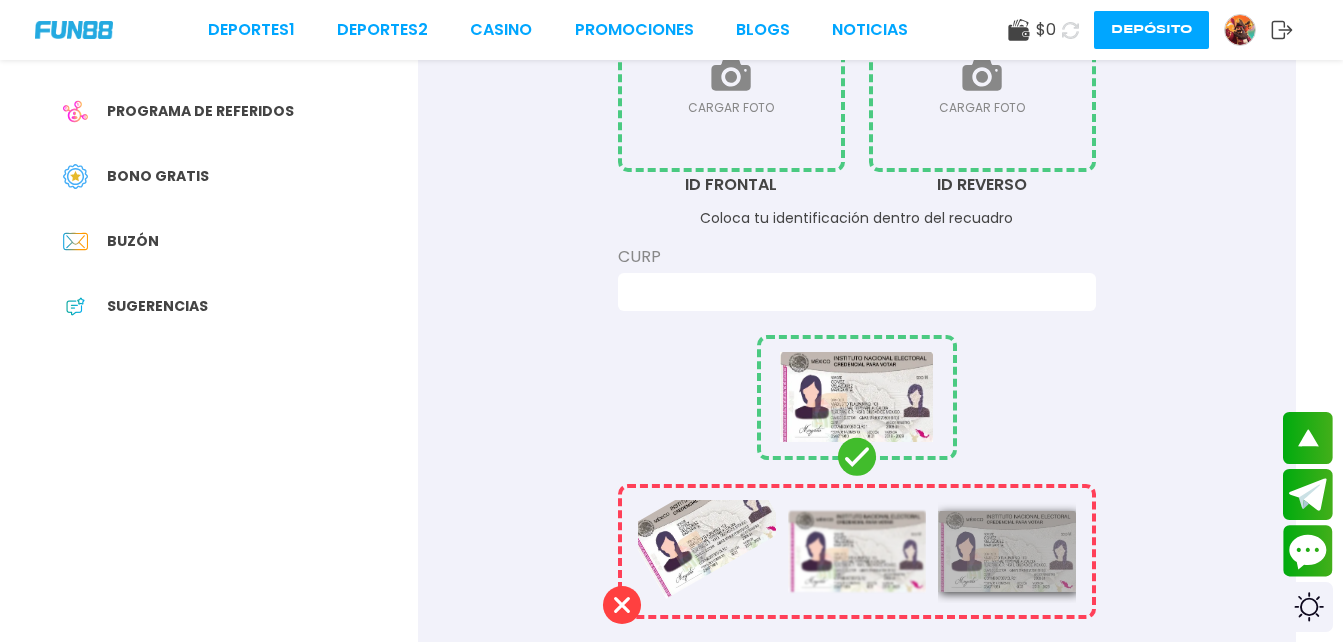 scroll, scrollTop: 0, scrollLeft: 0, axis: both 